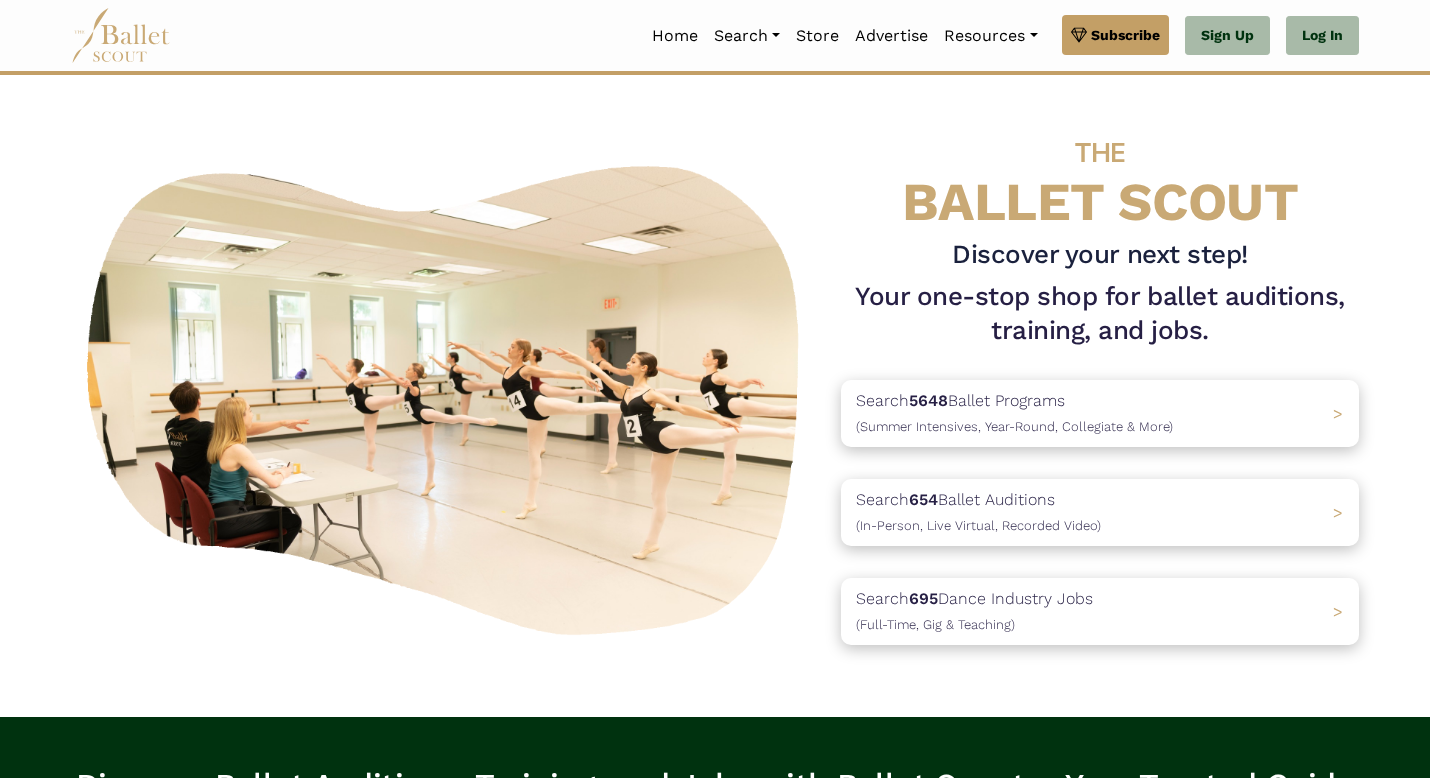 scroll, scrollTop: 0, scrollLeft: 0, axis: both 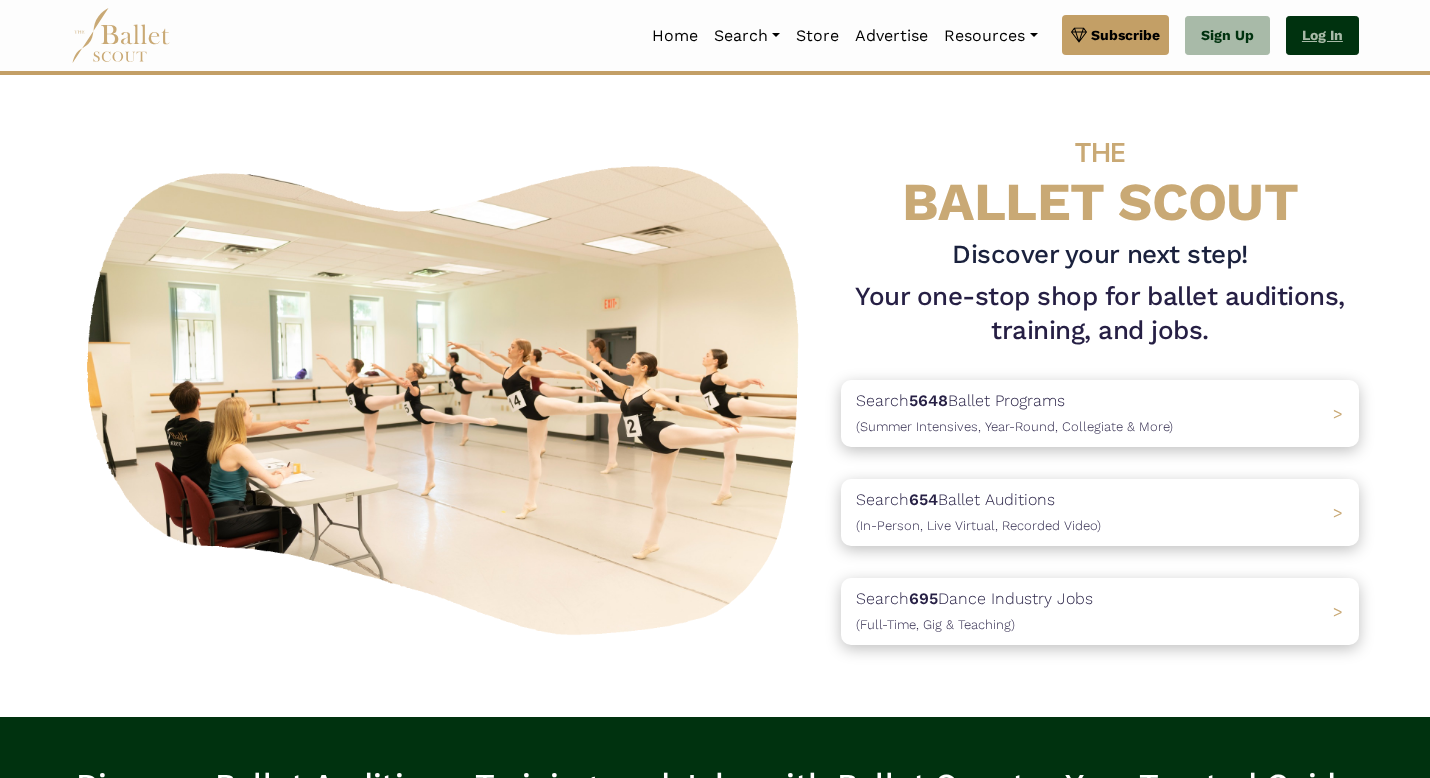 click on "Log In" at bounding box center [1322, 36] 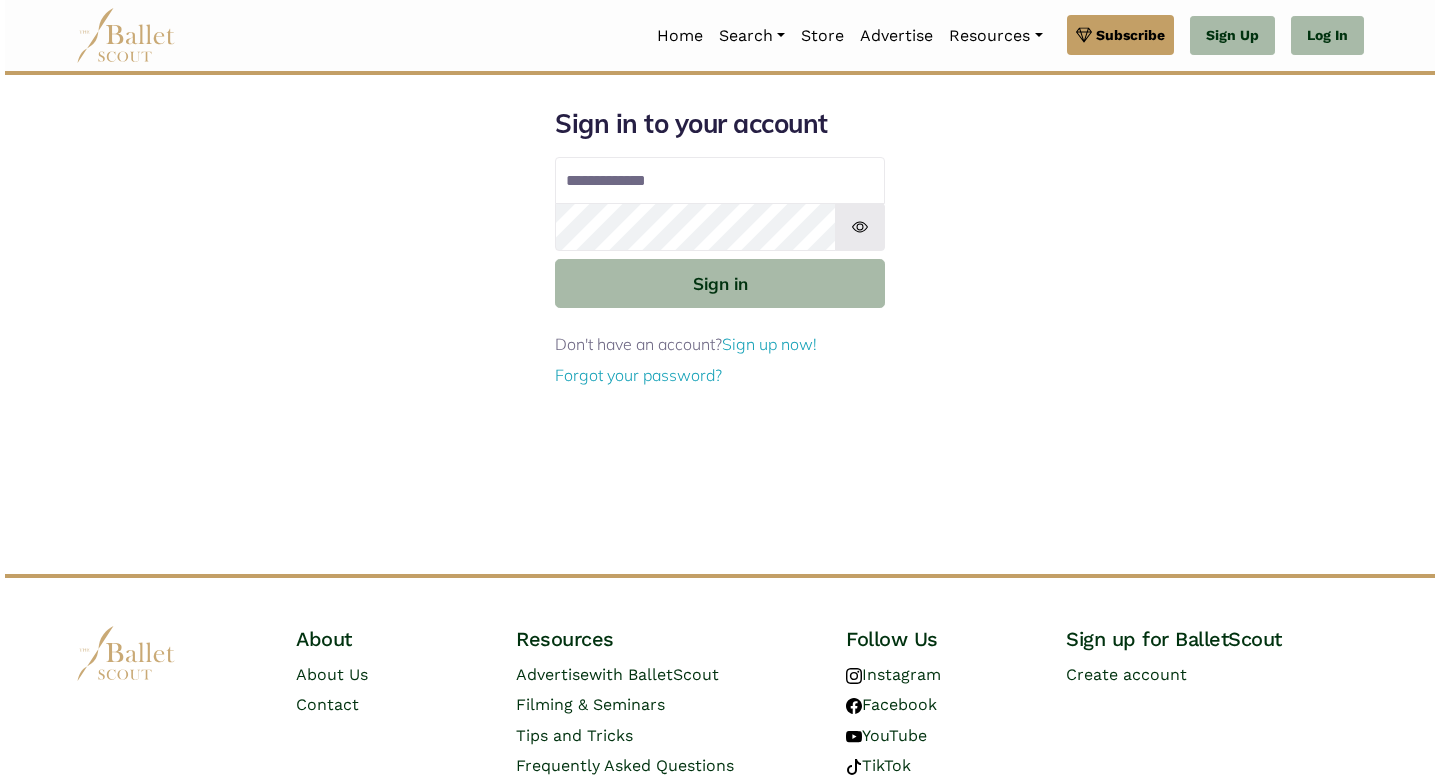 scroll, scrollTop: 0, scrollLeft: 0, axis: both 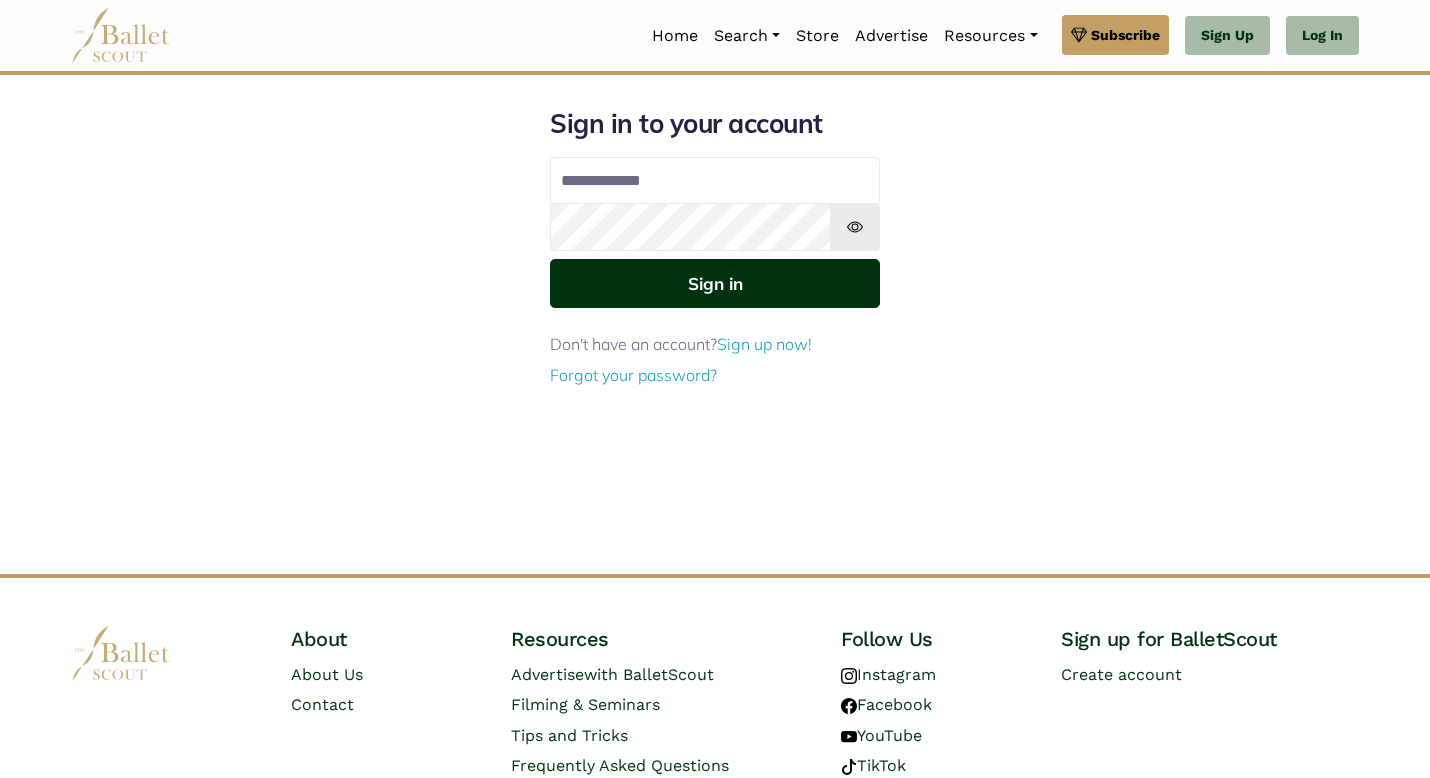 type on "**********" 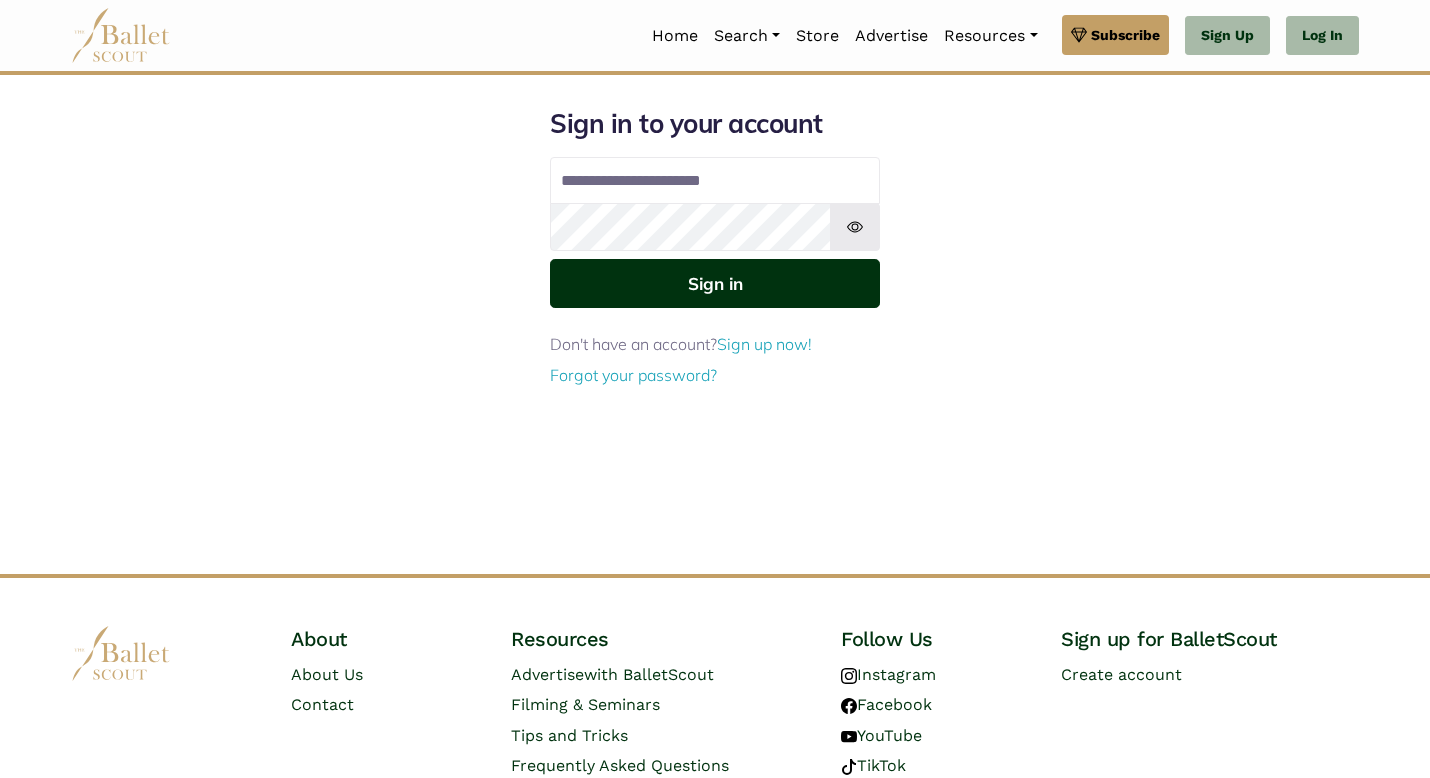 click on "Sign in" at bounding box center [715, 283] 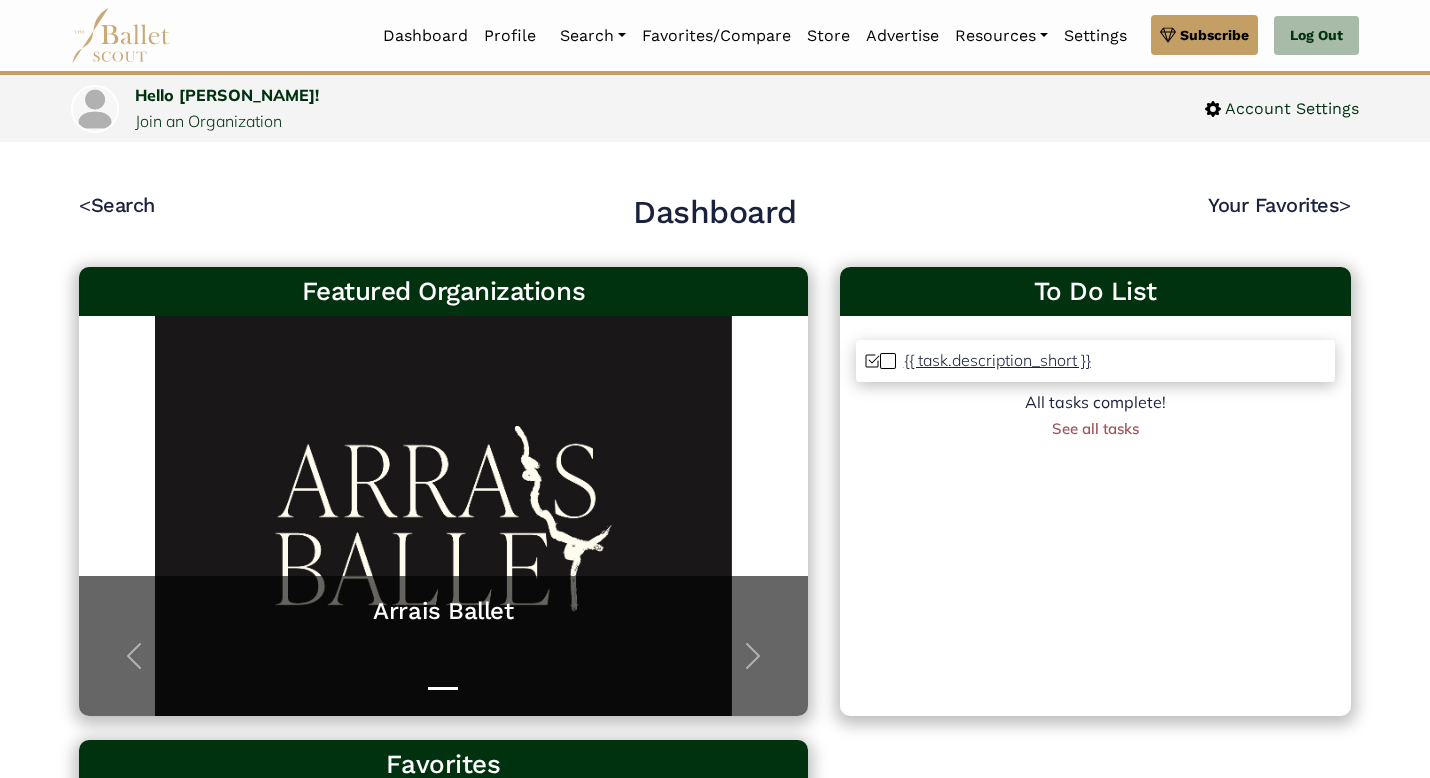 scroll, scrollTop: 0, scrollLeft: 0, axis: both 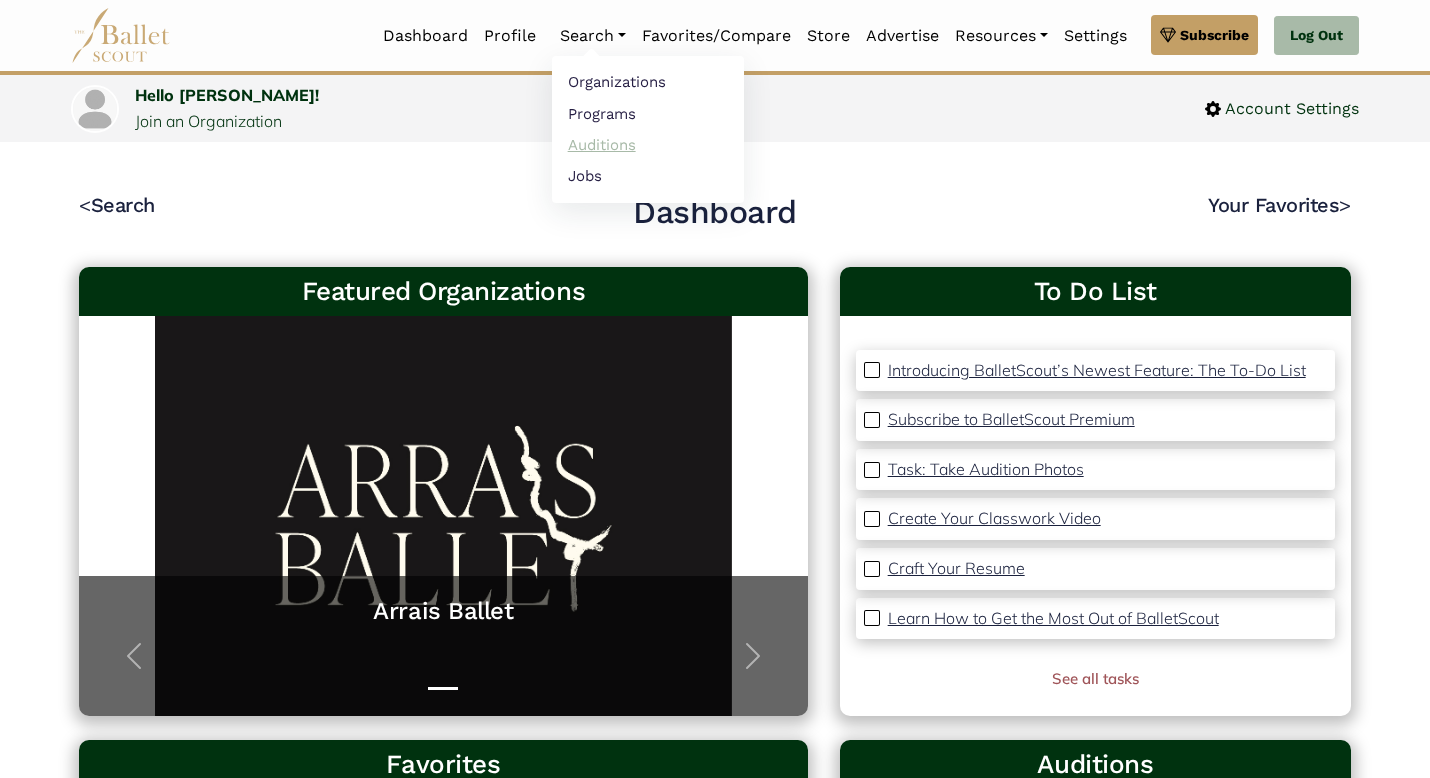 click on "Auditions" at bounding box center (648, 144) 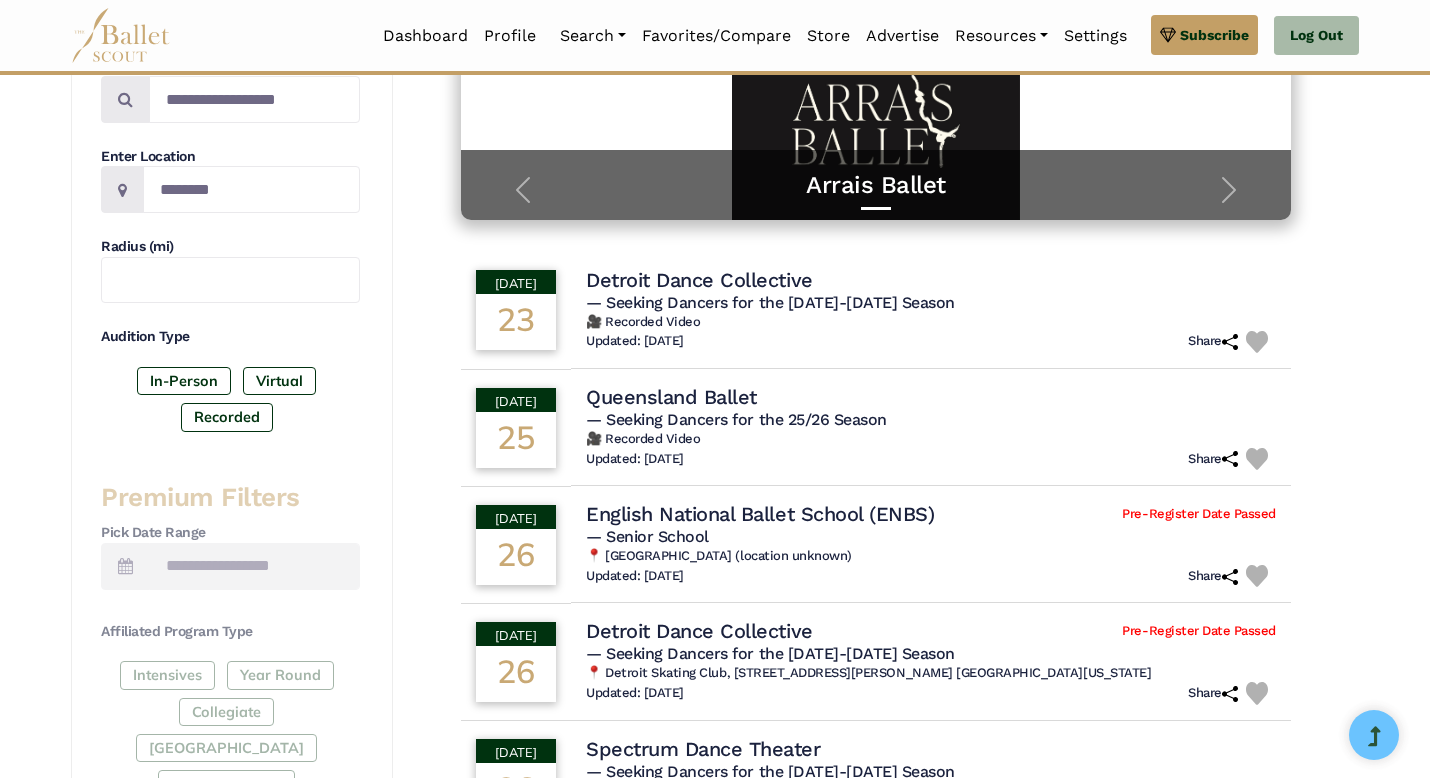 scroll, scrollTop: 427, scrollLeft: 0, axis: vertical 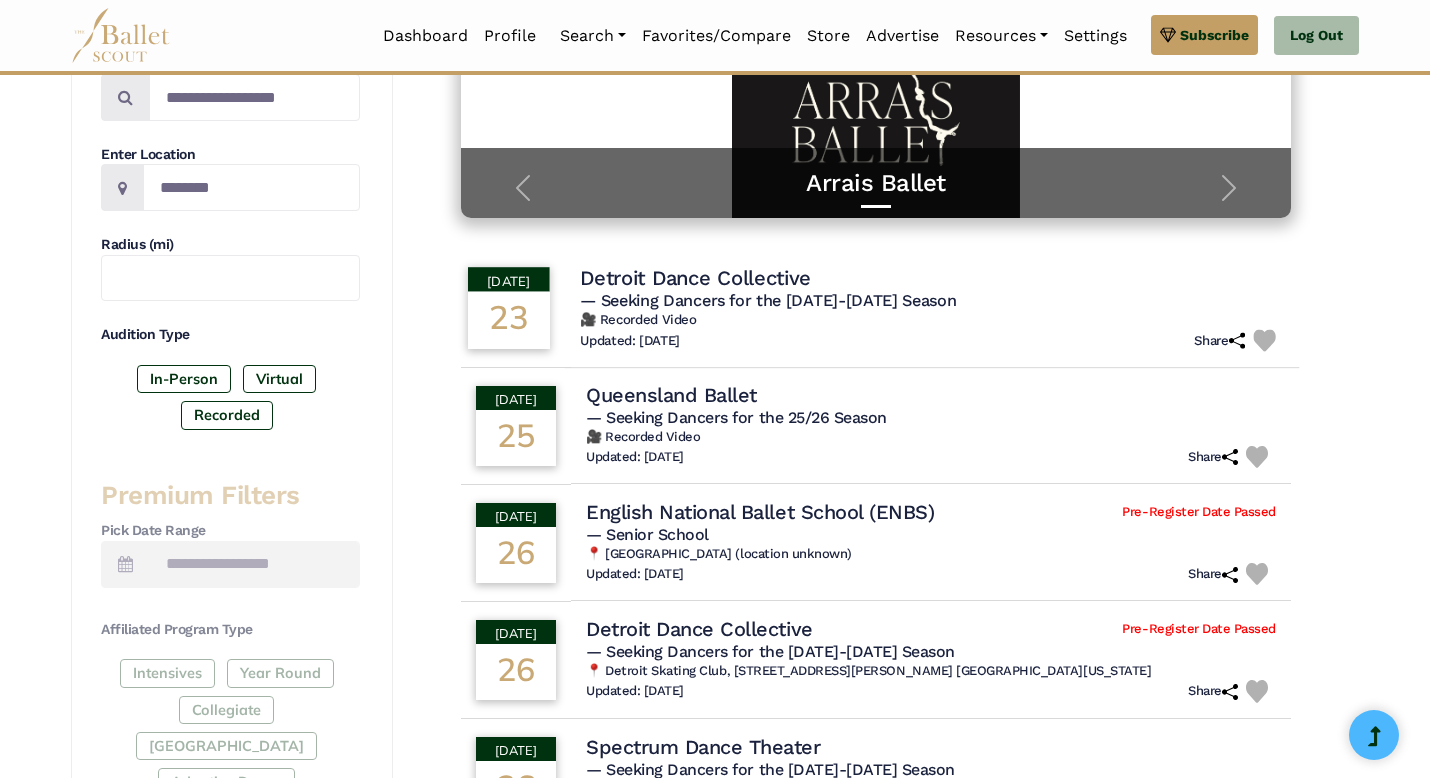 click on "Detroit Dance Collective" at bounding box center (695, 277) 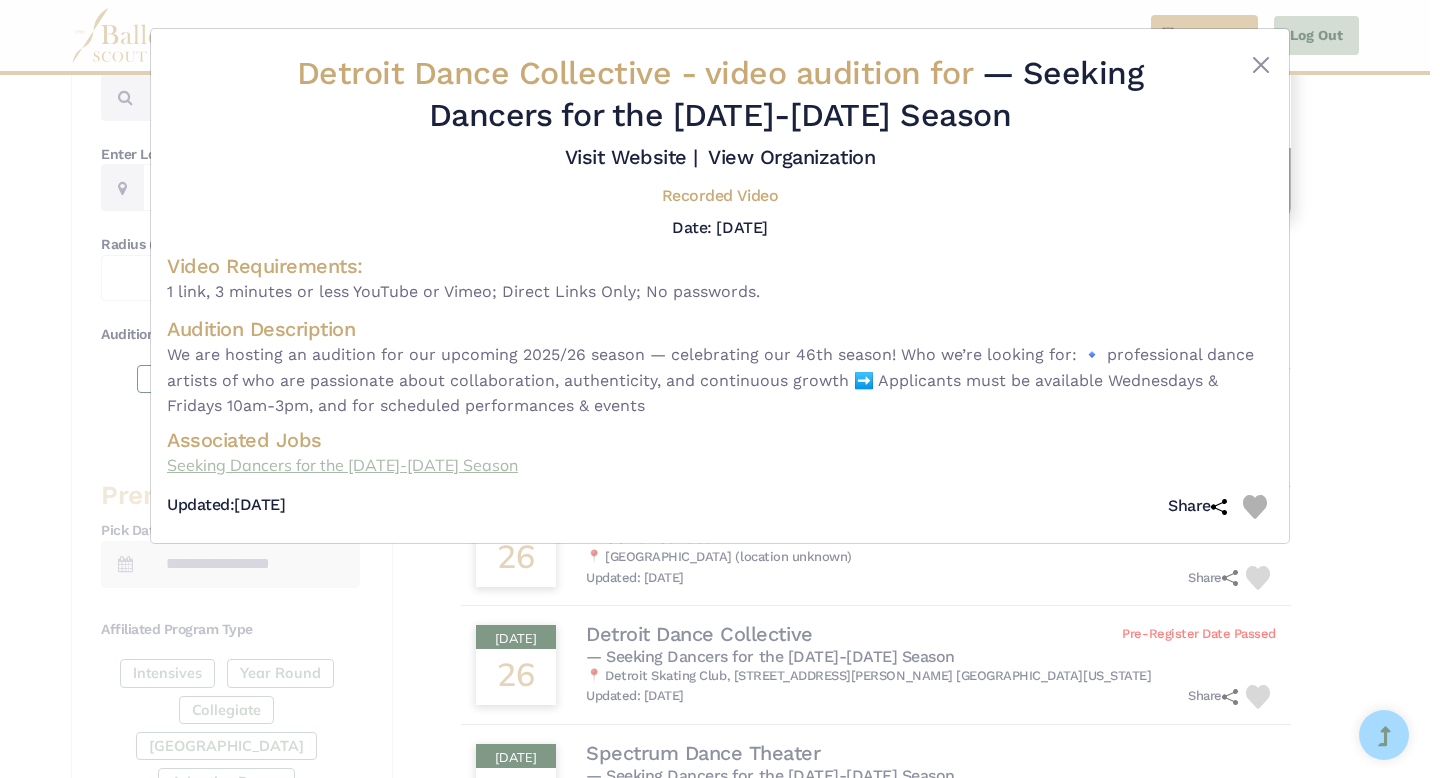click on "Seeking Dancers for the 2025-2026 Season" at bounding box center (720, 466) 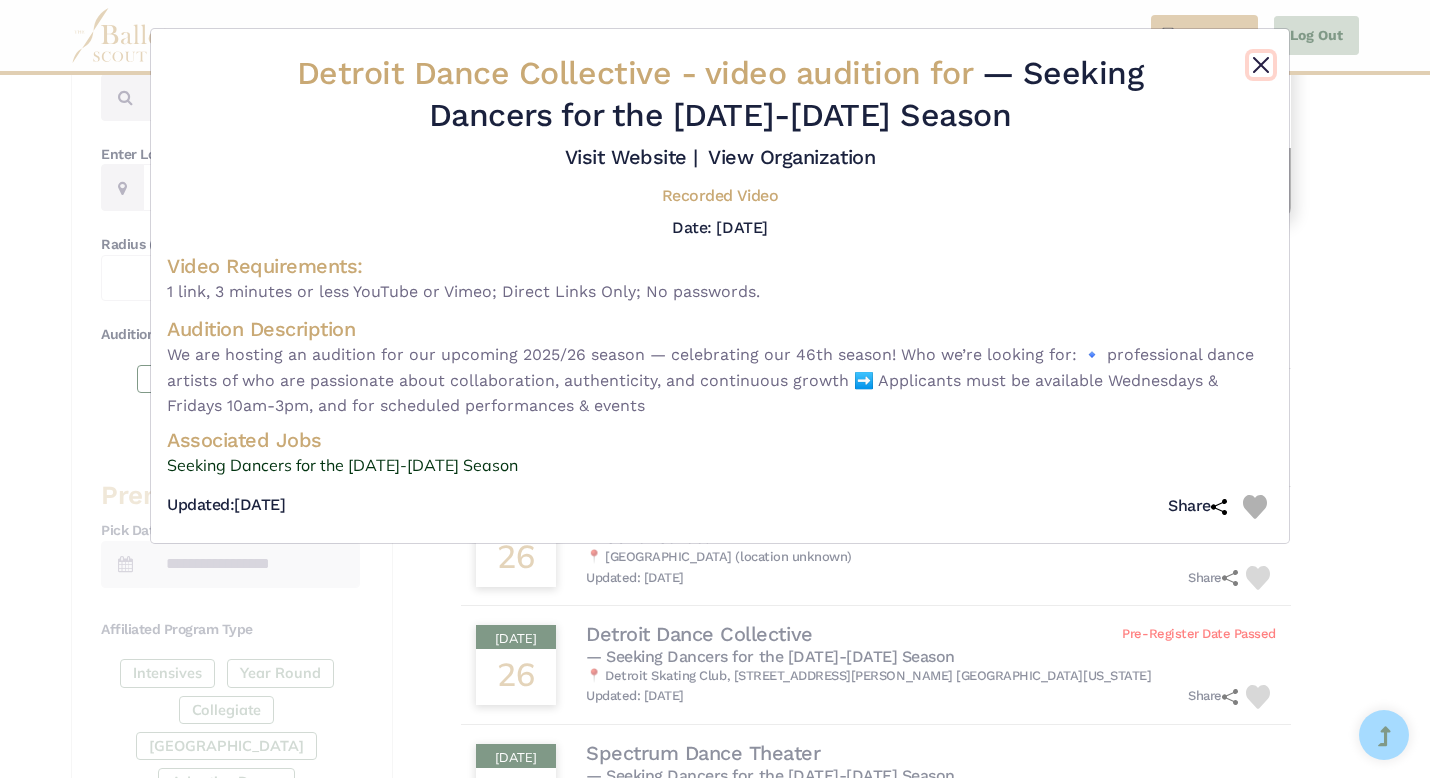 click at bounding box center [1261, 65] 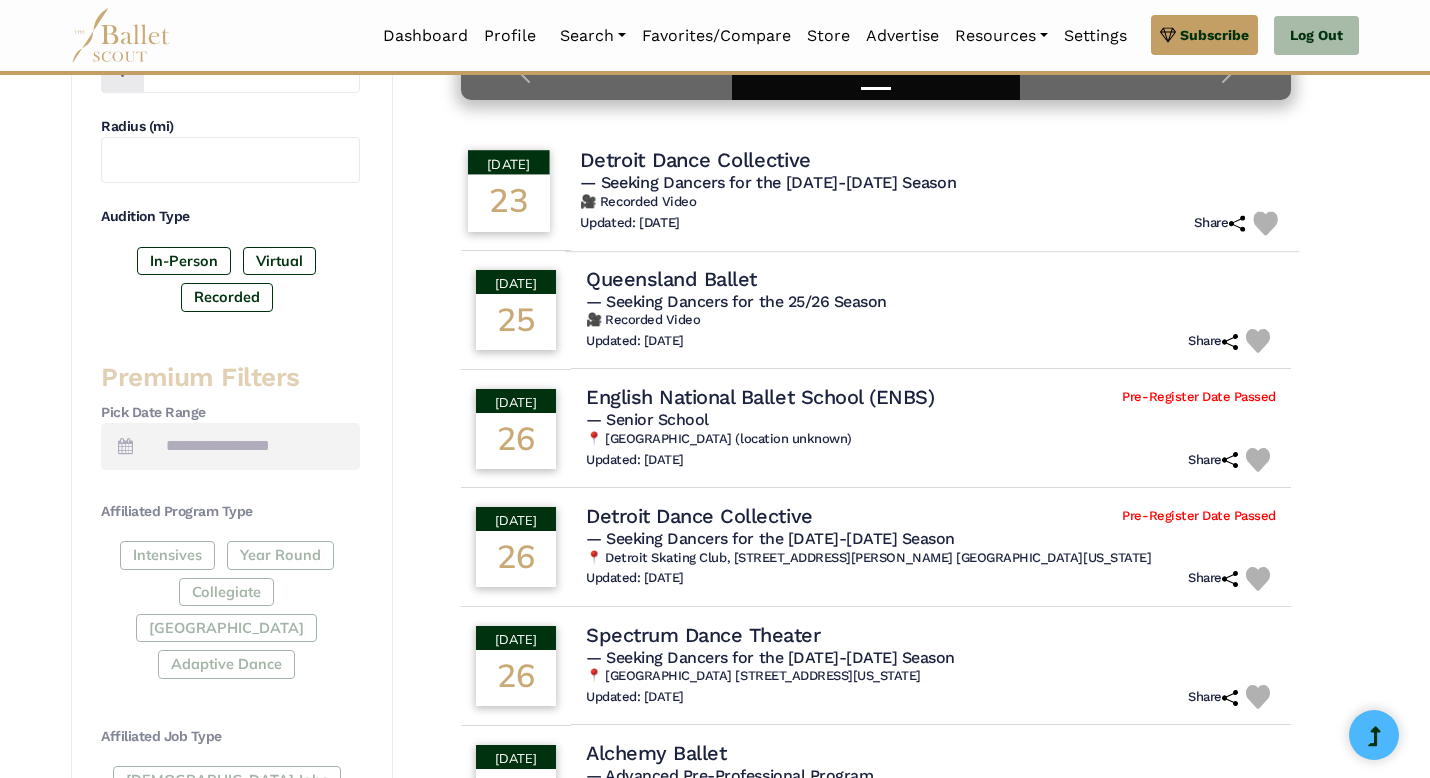 scroll, scrollTop: 544, scrollLeft: 0, axis: vertical 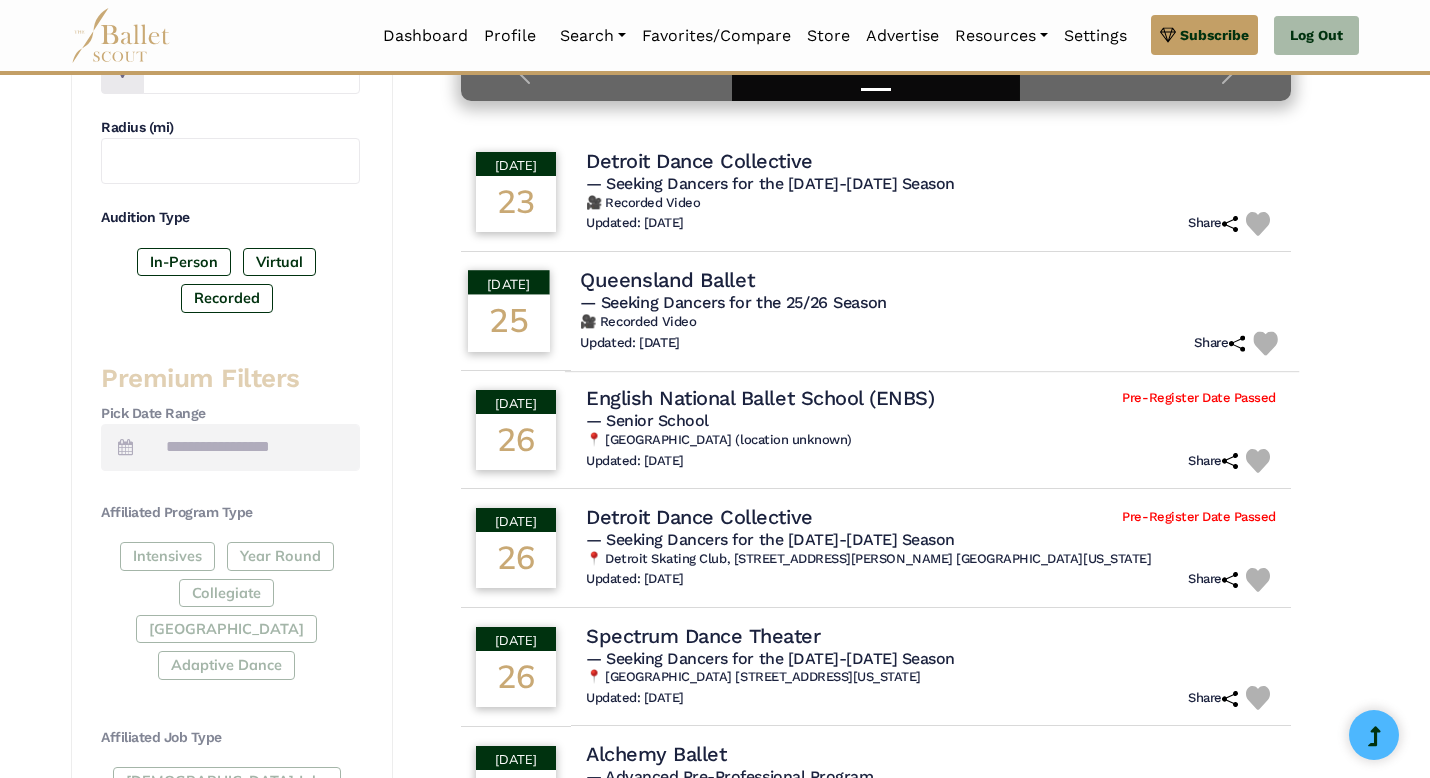 click on "Queensland Ballet" at bounding box center [667, 279] 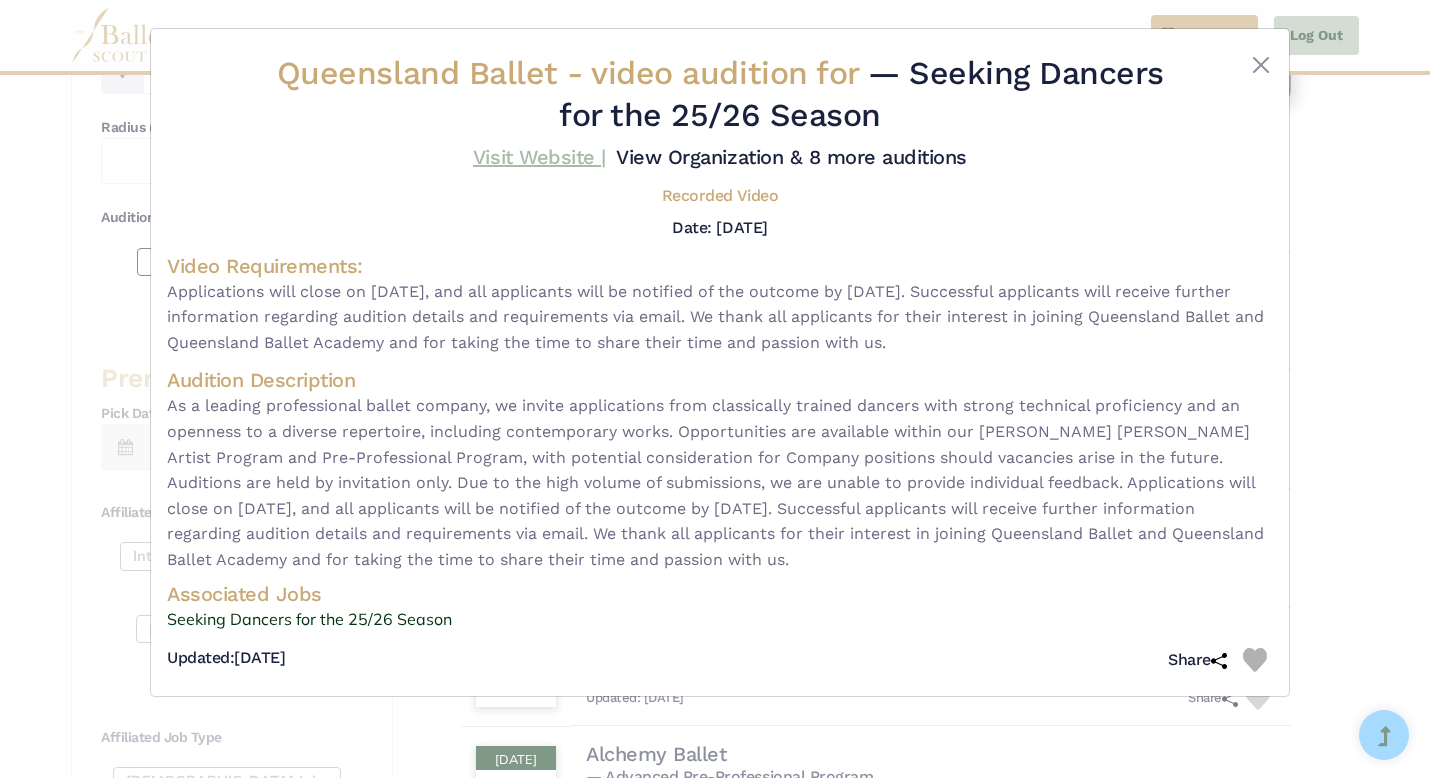 click on "Visit Website |" at bounding box center [539, 157] 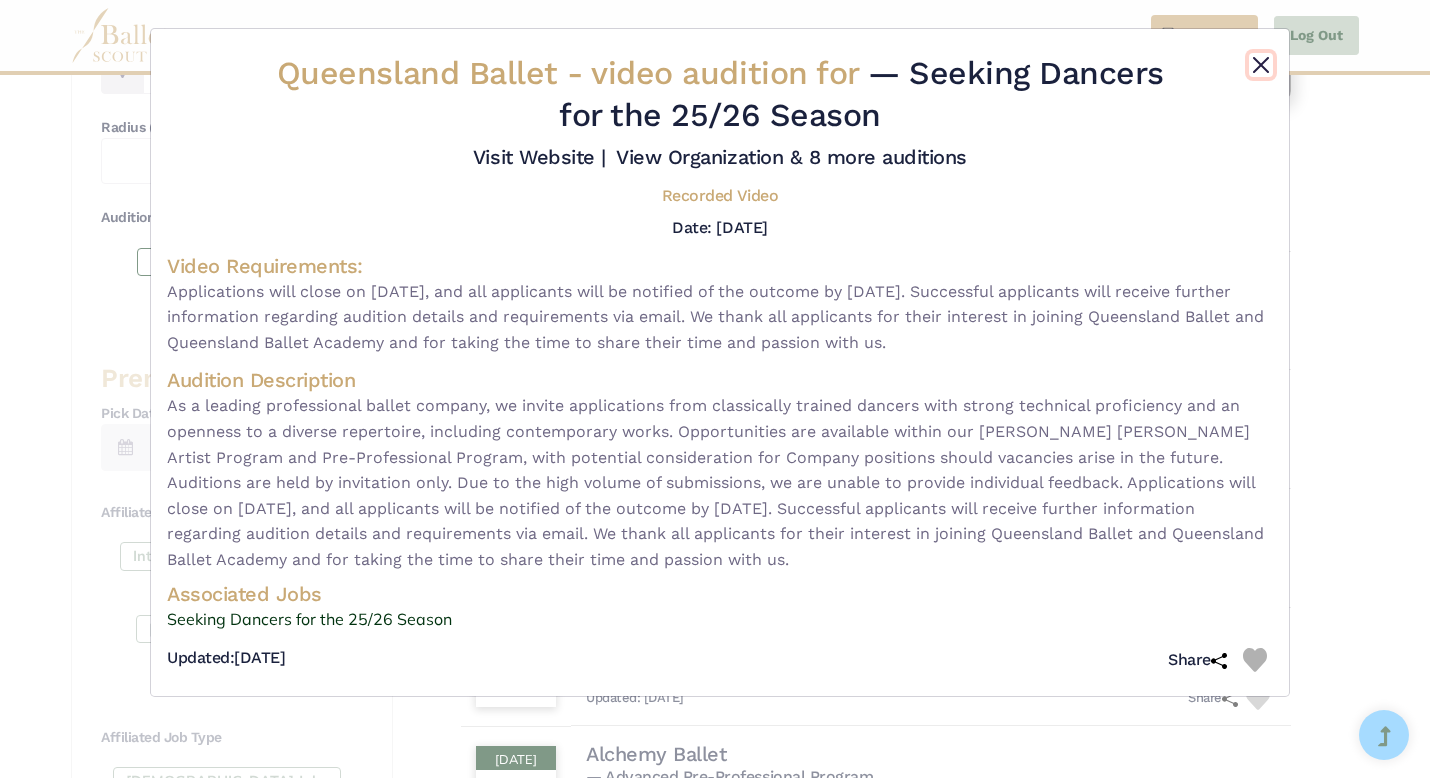 click at bounding box center (1261, 65) 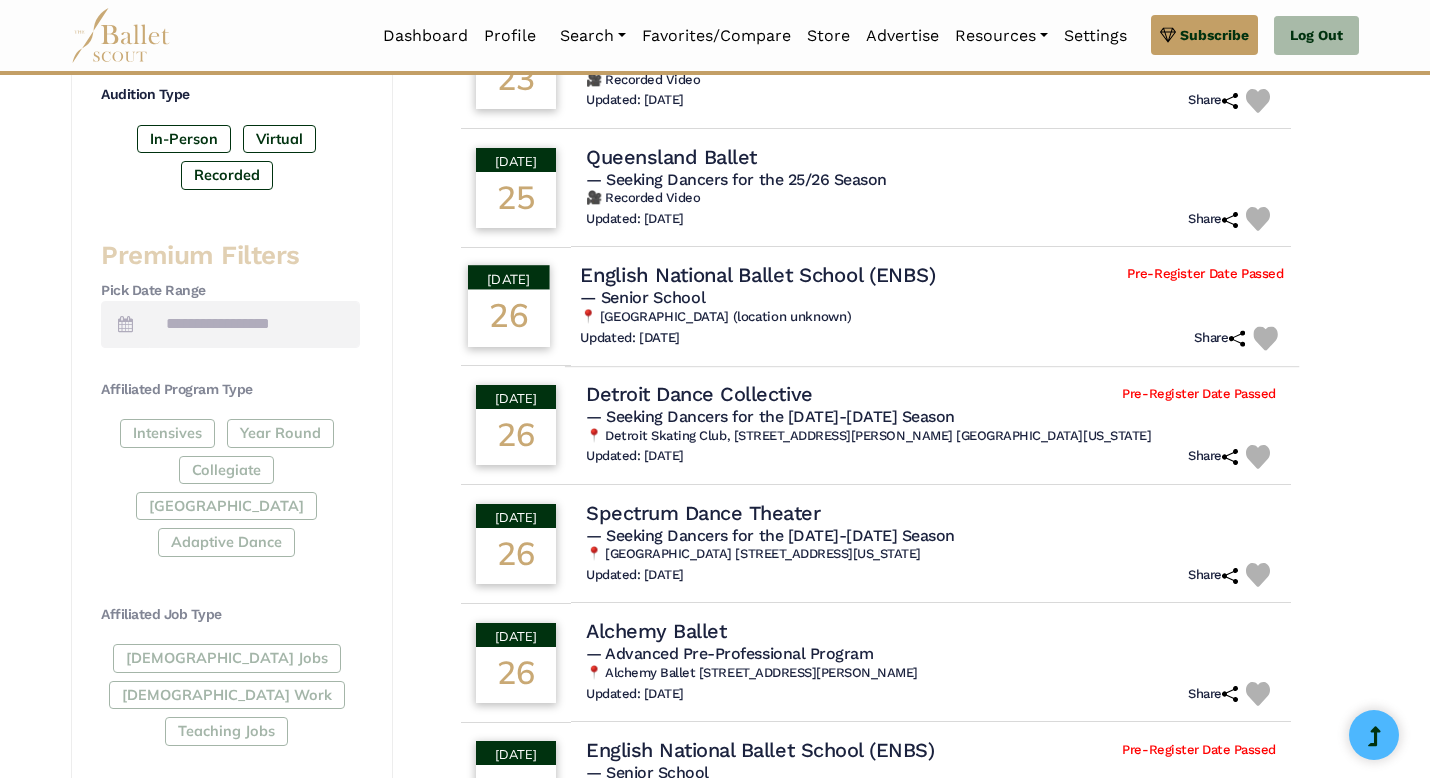 scroll, scrollTop: 724, scrollLeft: 0, axis: vertical 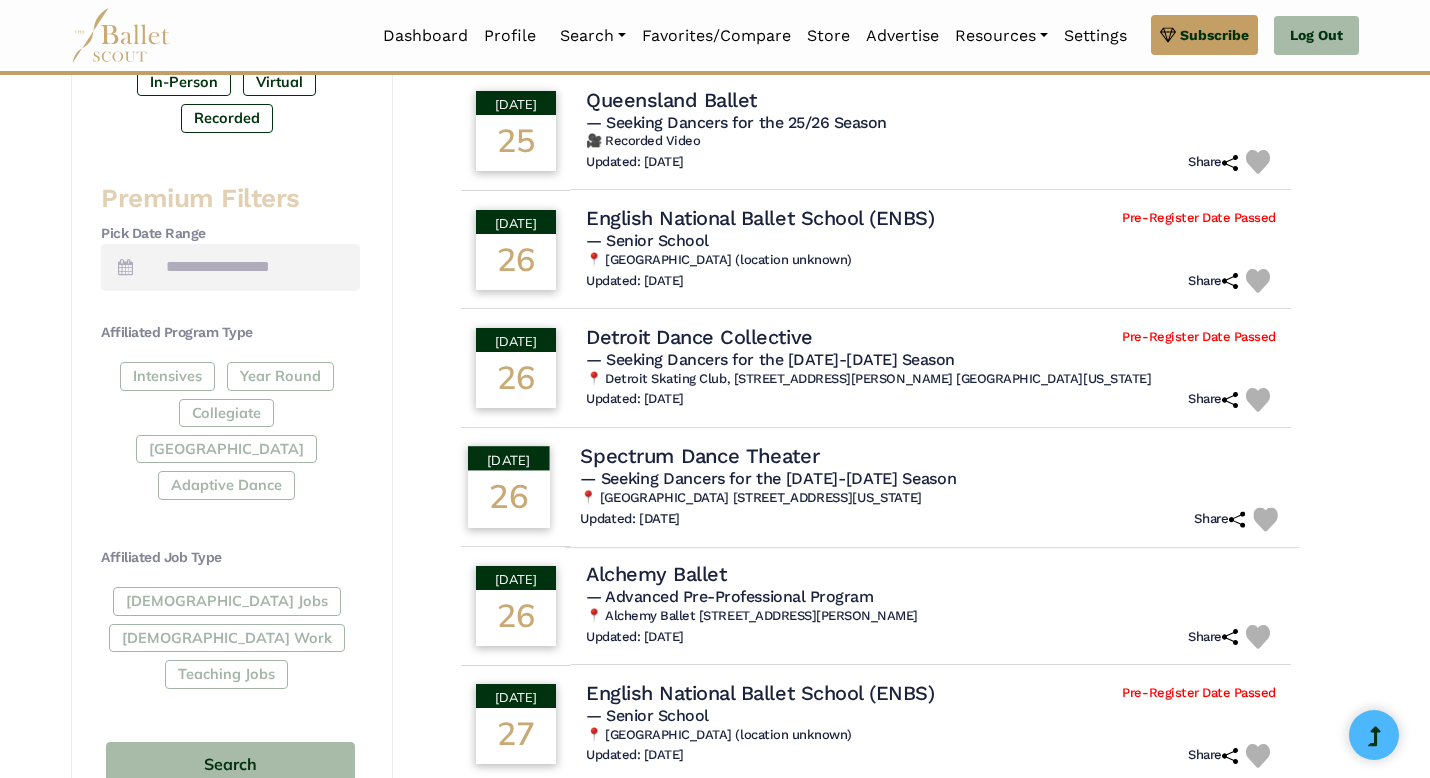 click on "Spectrum Dance Theater" at bounding box center [699, 455] 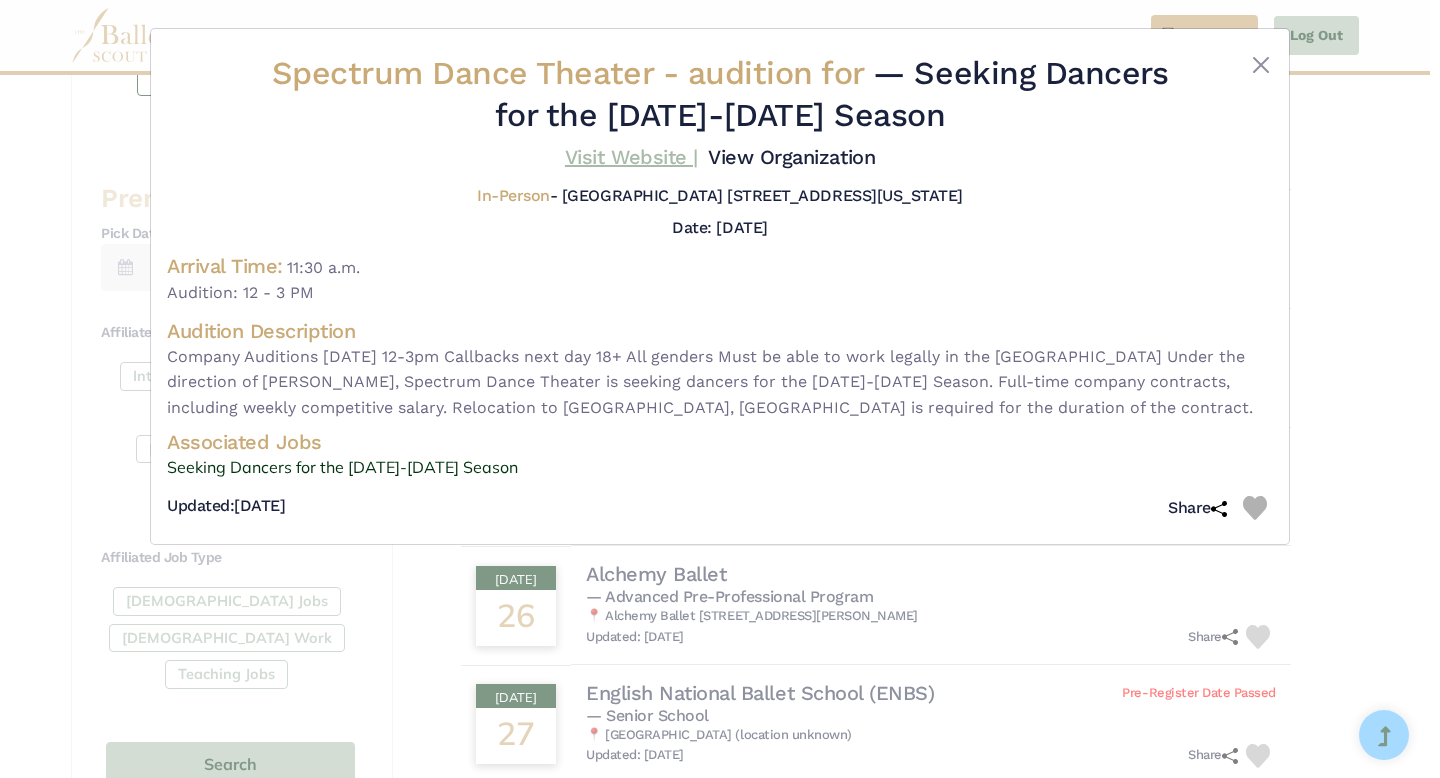 click on "Visit Website |" at bounding box center [631, 157] 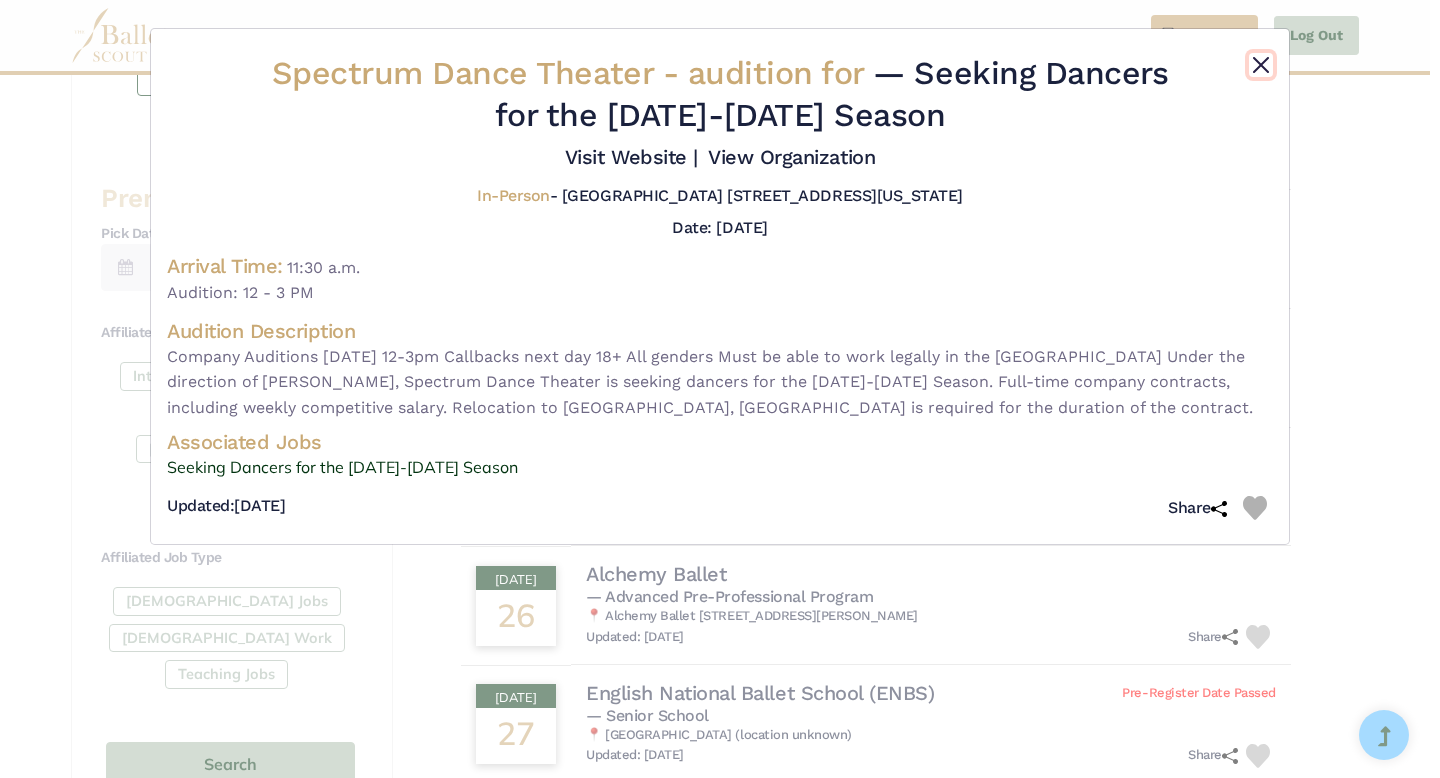 click at bounding box center [1261, 65] 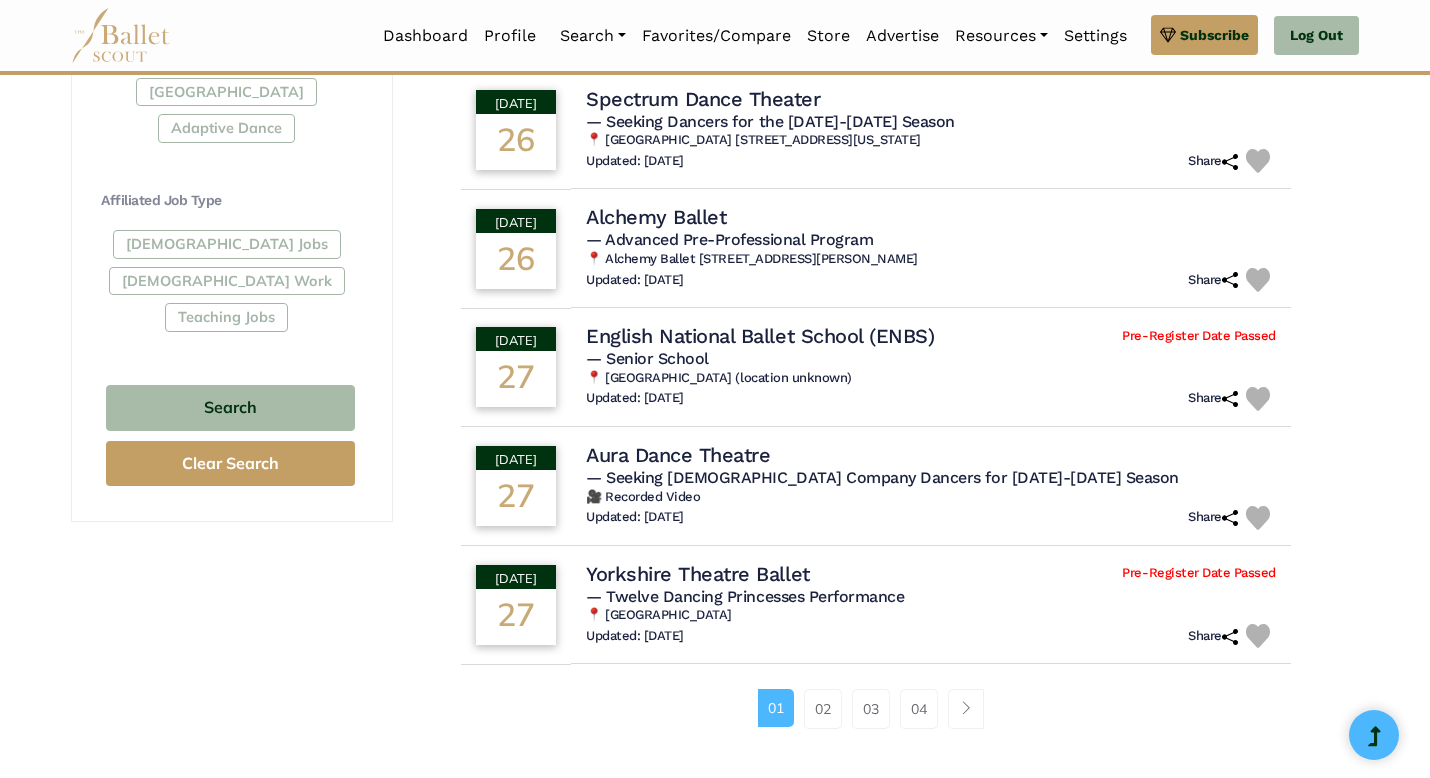 scroll, scrollTop: 1080, scrollLeft: 0, axis: vertical 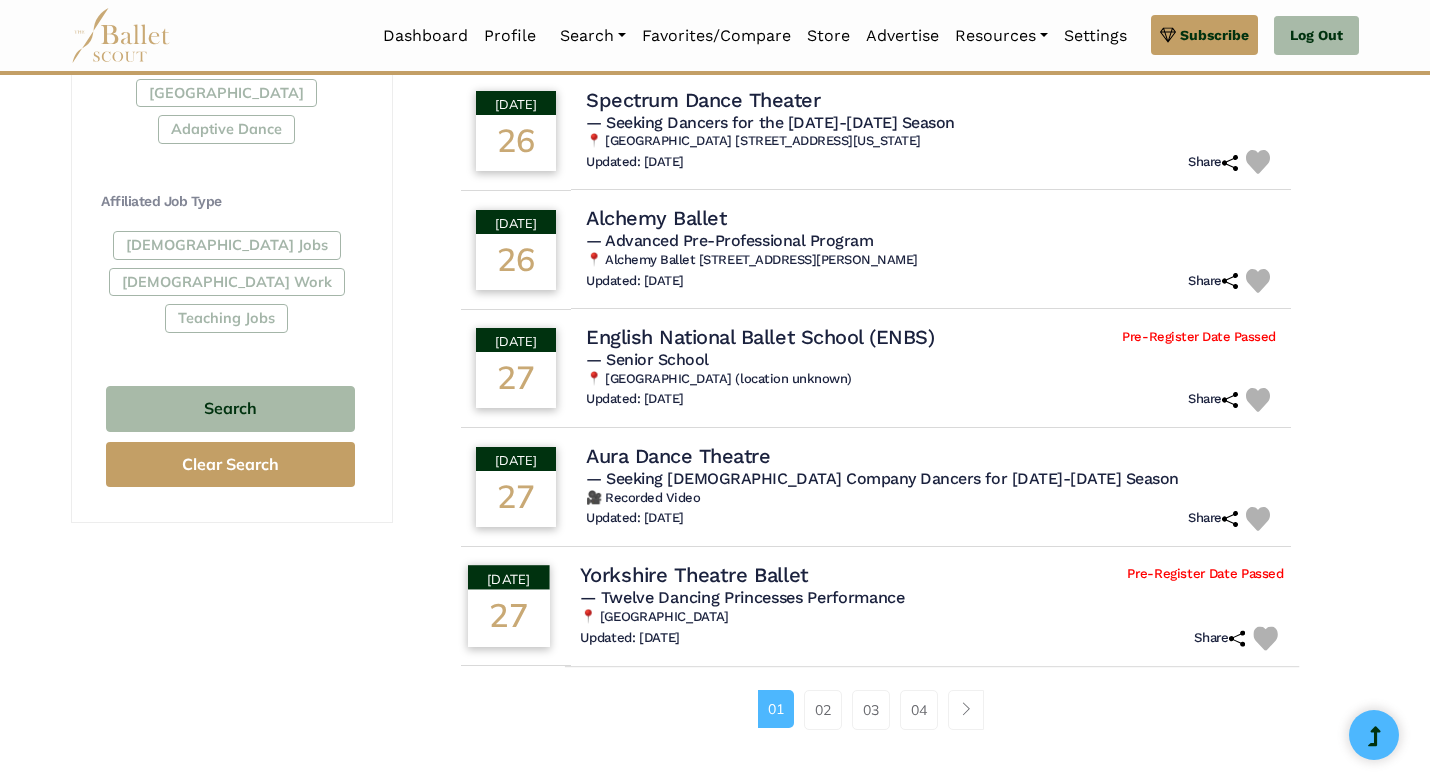 click on "Yorkshire Theatre Ballet" at bounding box center (694, 574) 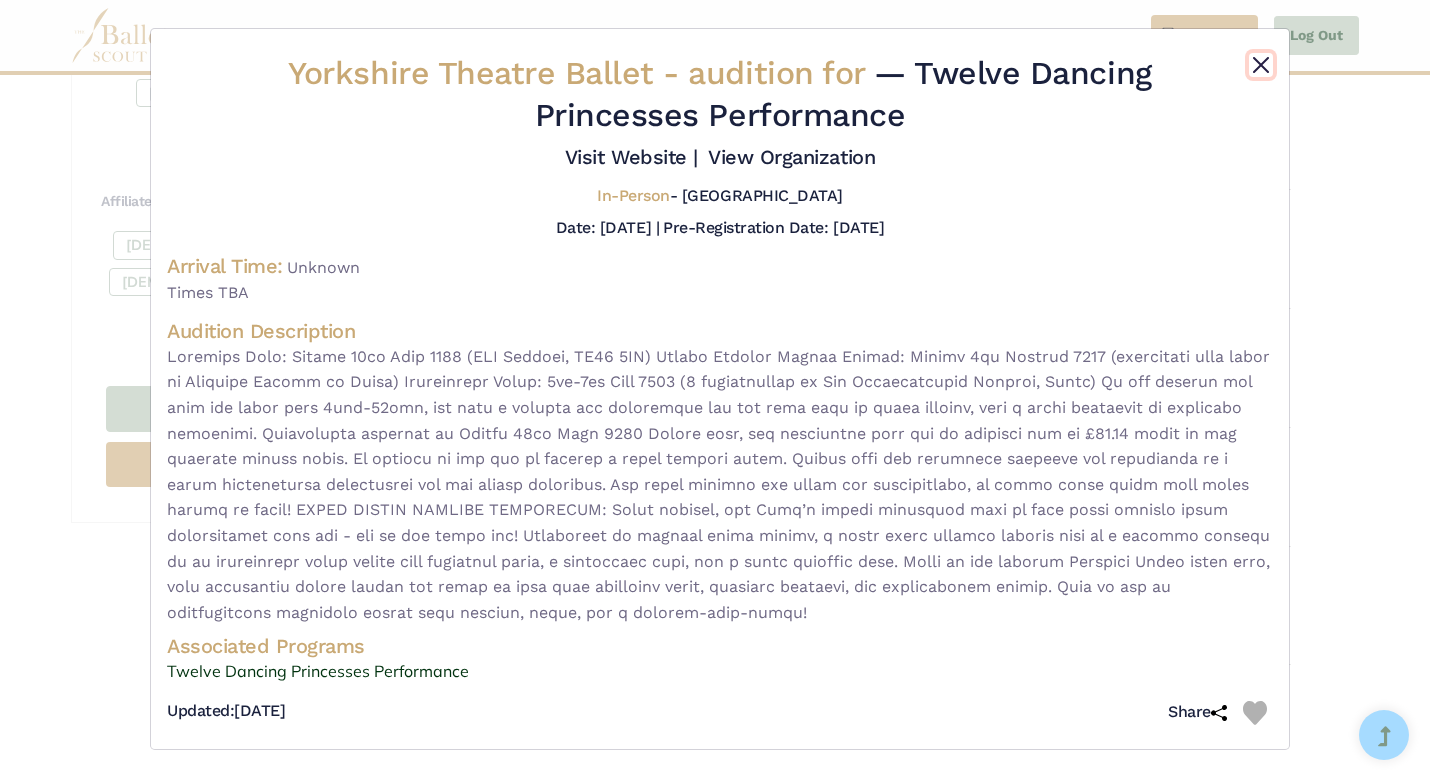 click at bounding box center [1261, 65] 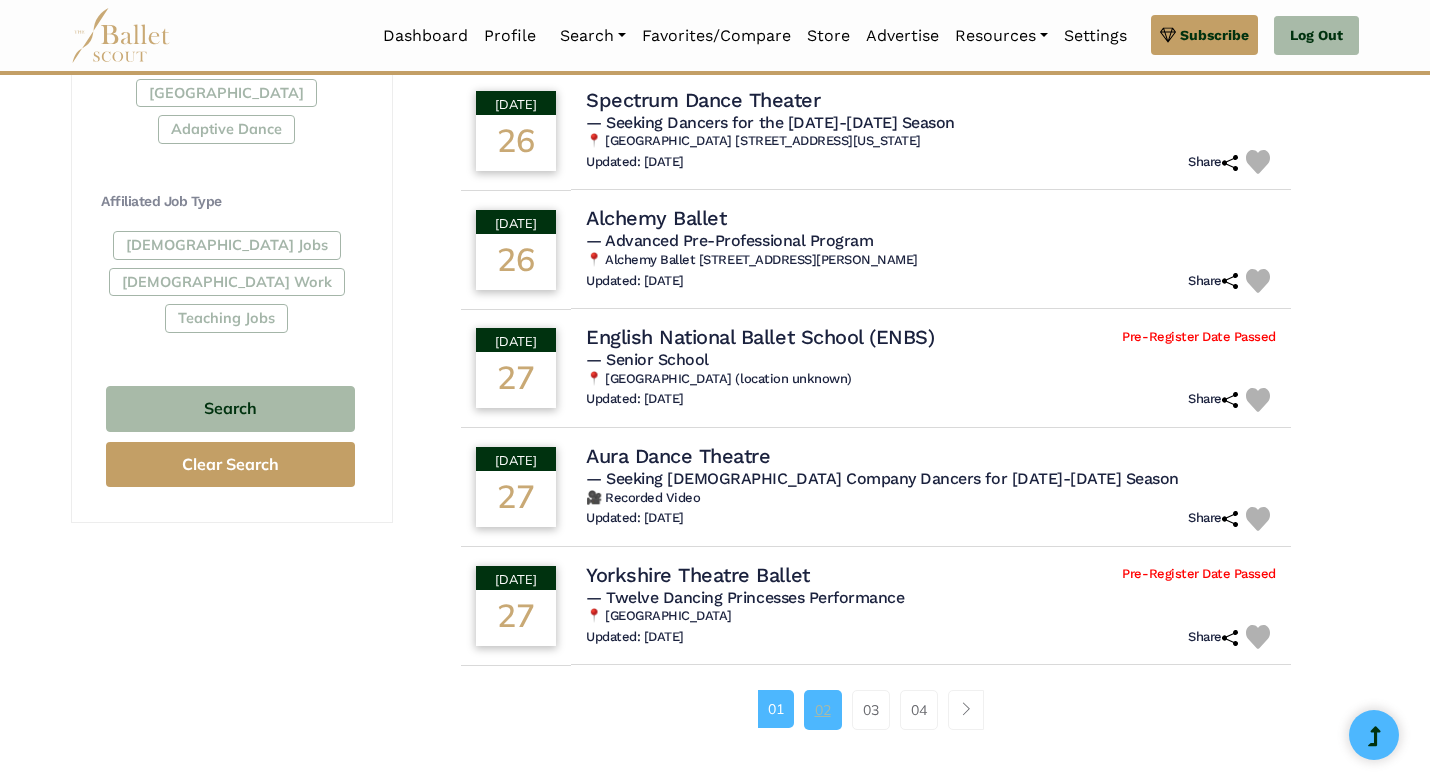 click on "02" at bounding box center (823, 710) 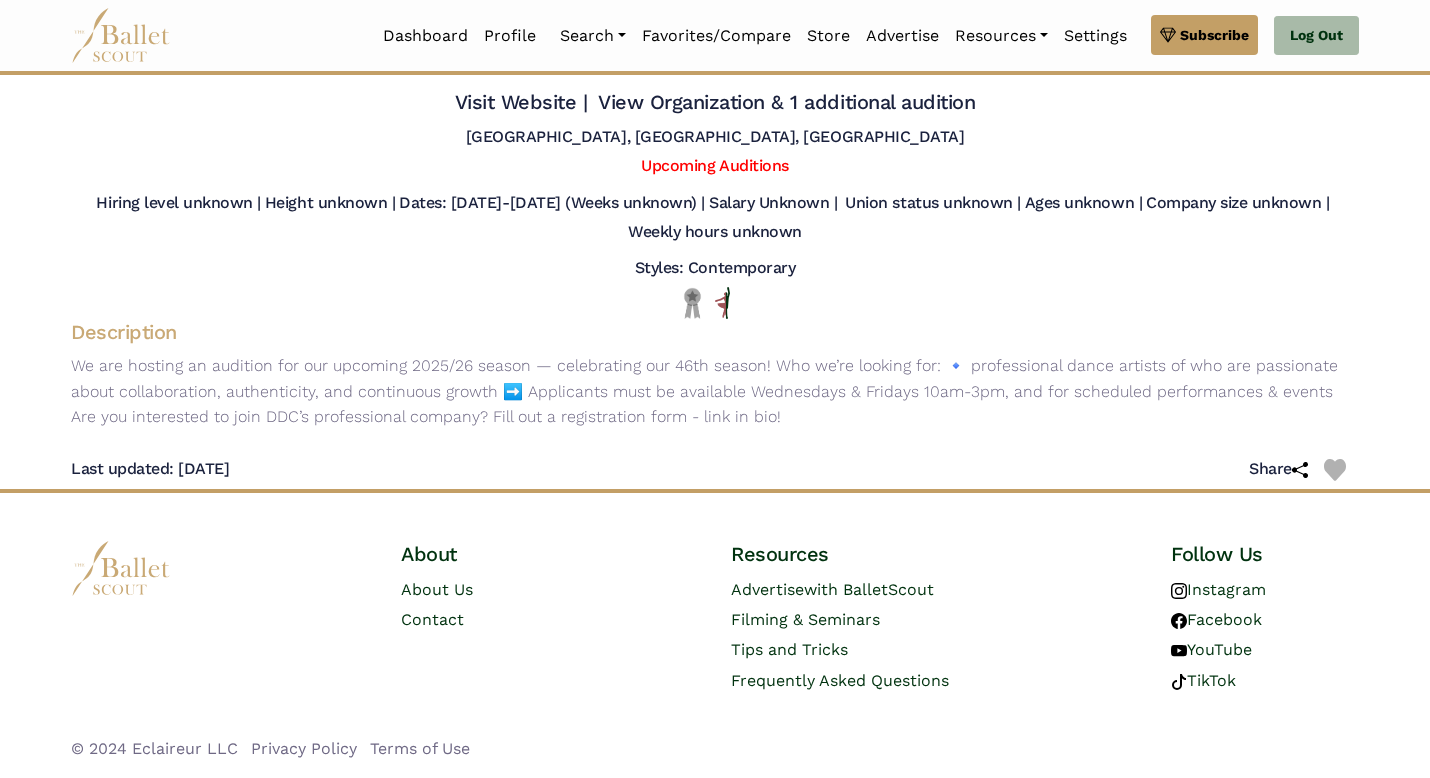 scroll, scrollTop: 0, scrollLeft: 0, axis: both 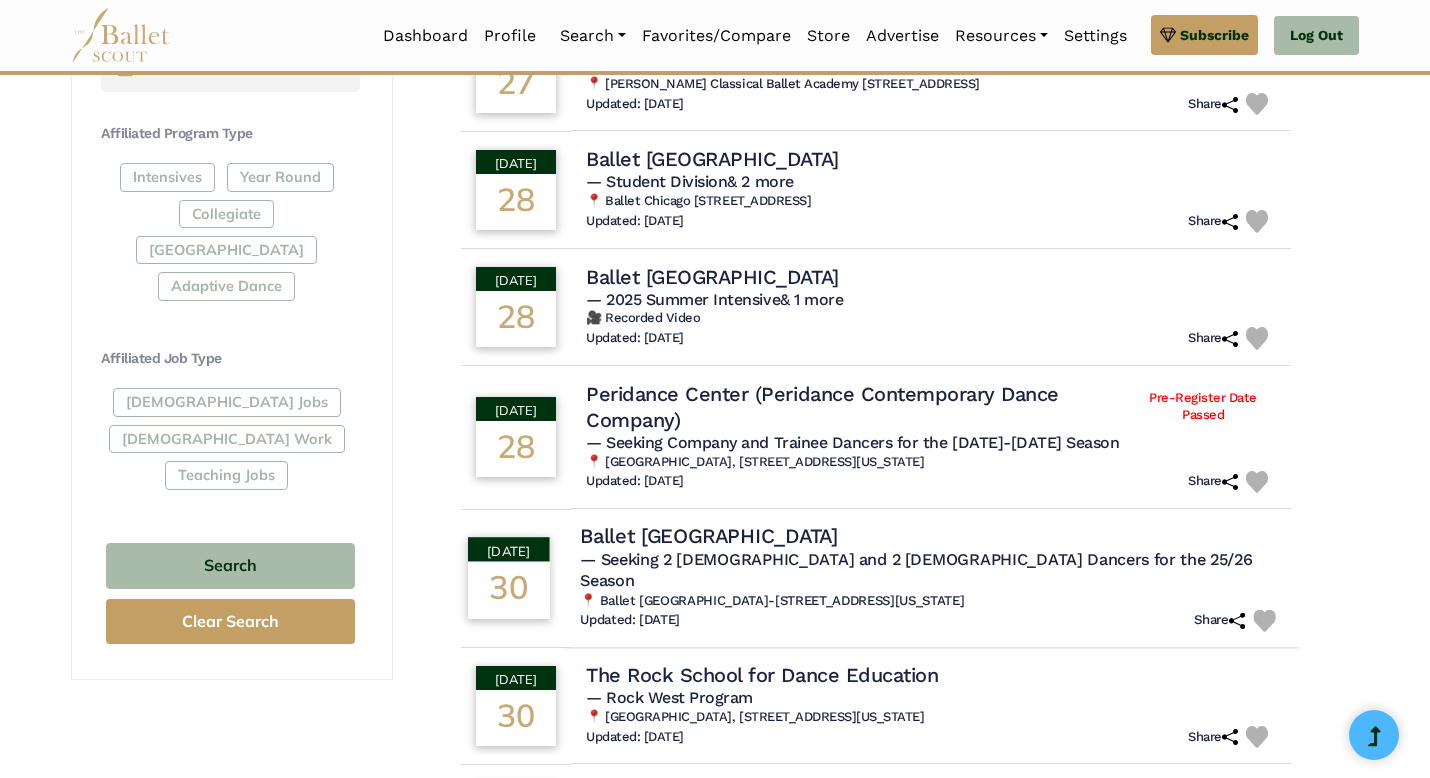 click on "Ballet Long Island" at bounding box center (709, 536) 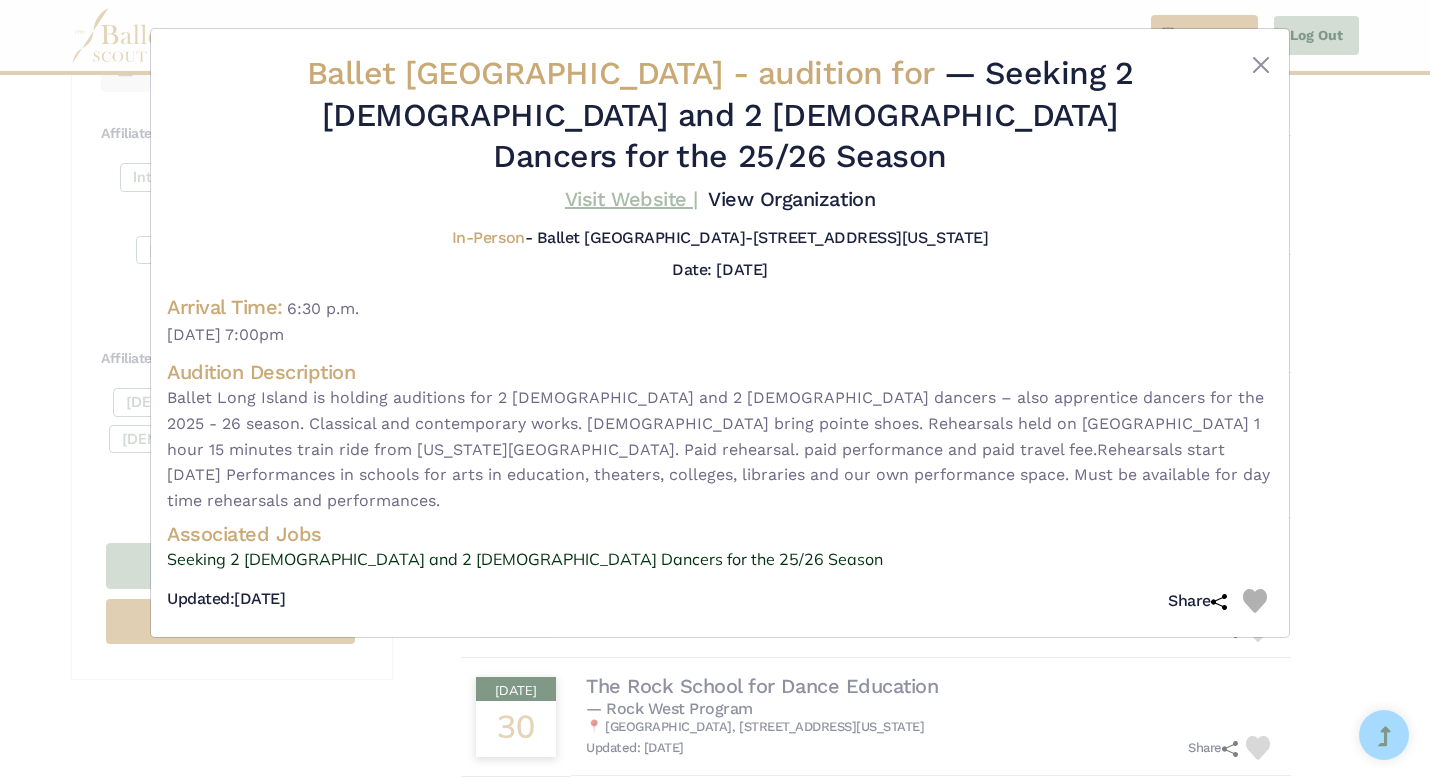 click on "Visit Website |" at bounding box center (631, 199) 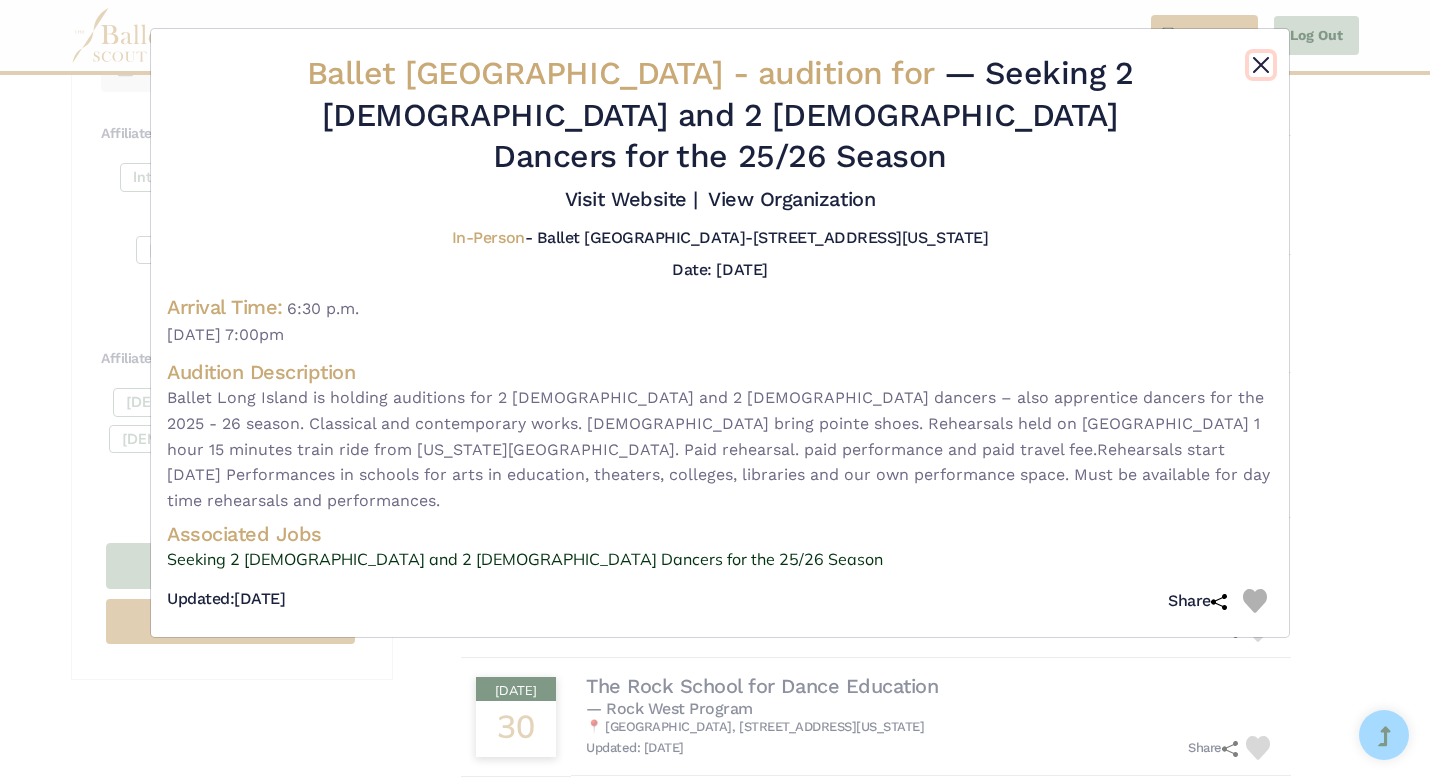 click at bounding box center [1261, 65] 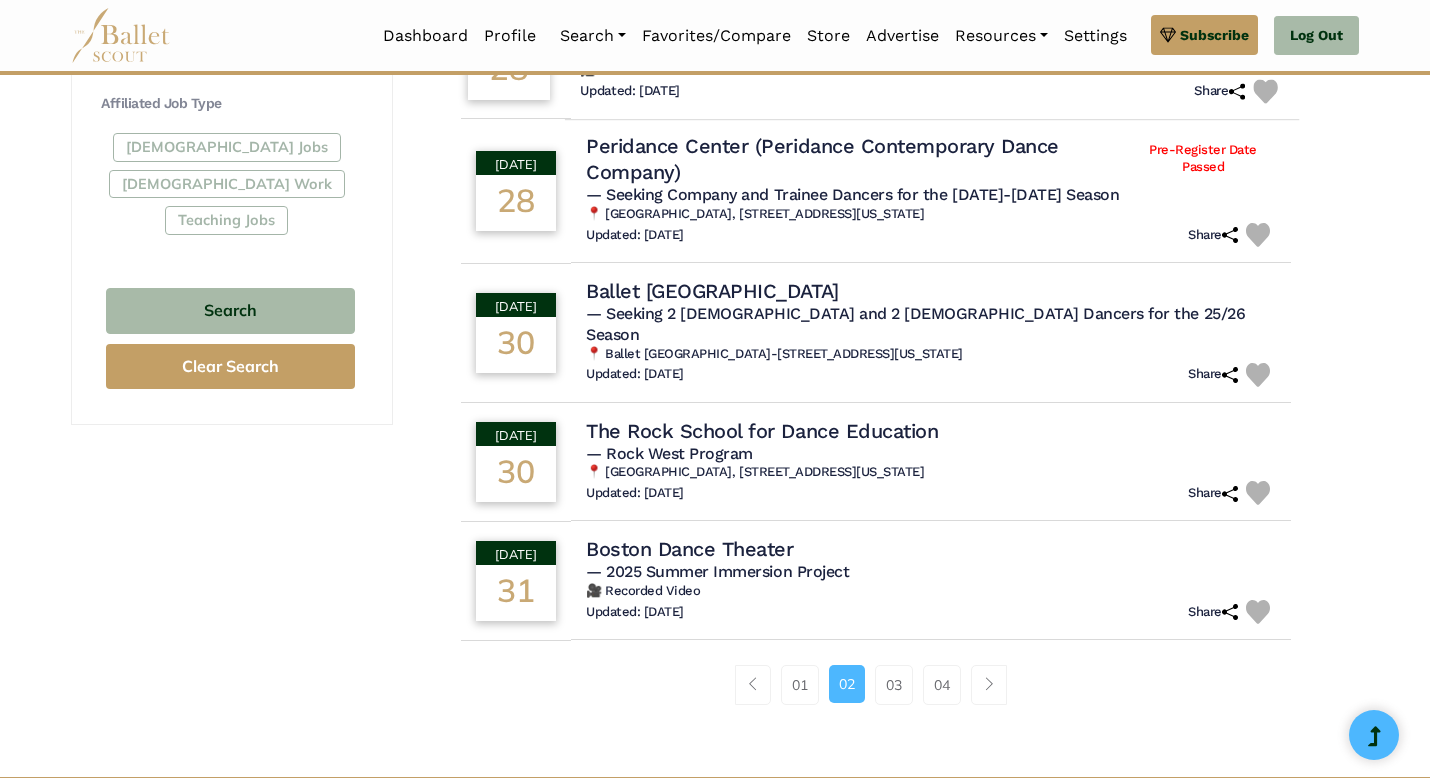 scroll, scrollTop: 1233, scrollLeft: 0, axis: vertical 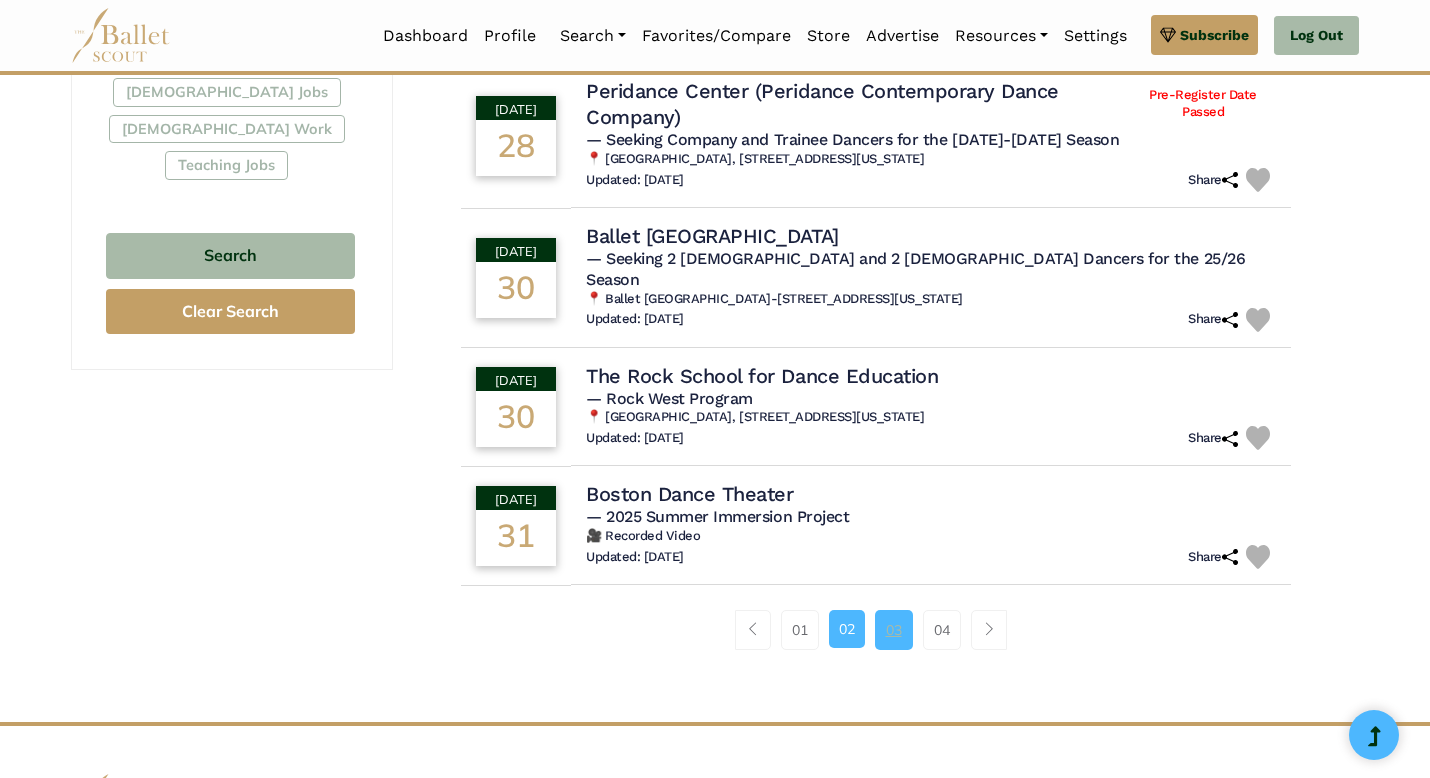 click on "03" at bounding box center (894, 630) 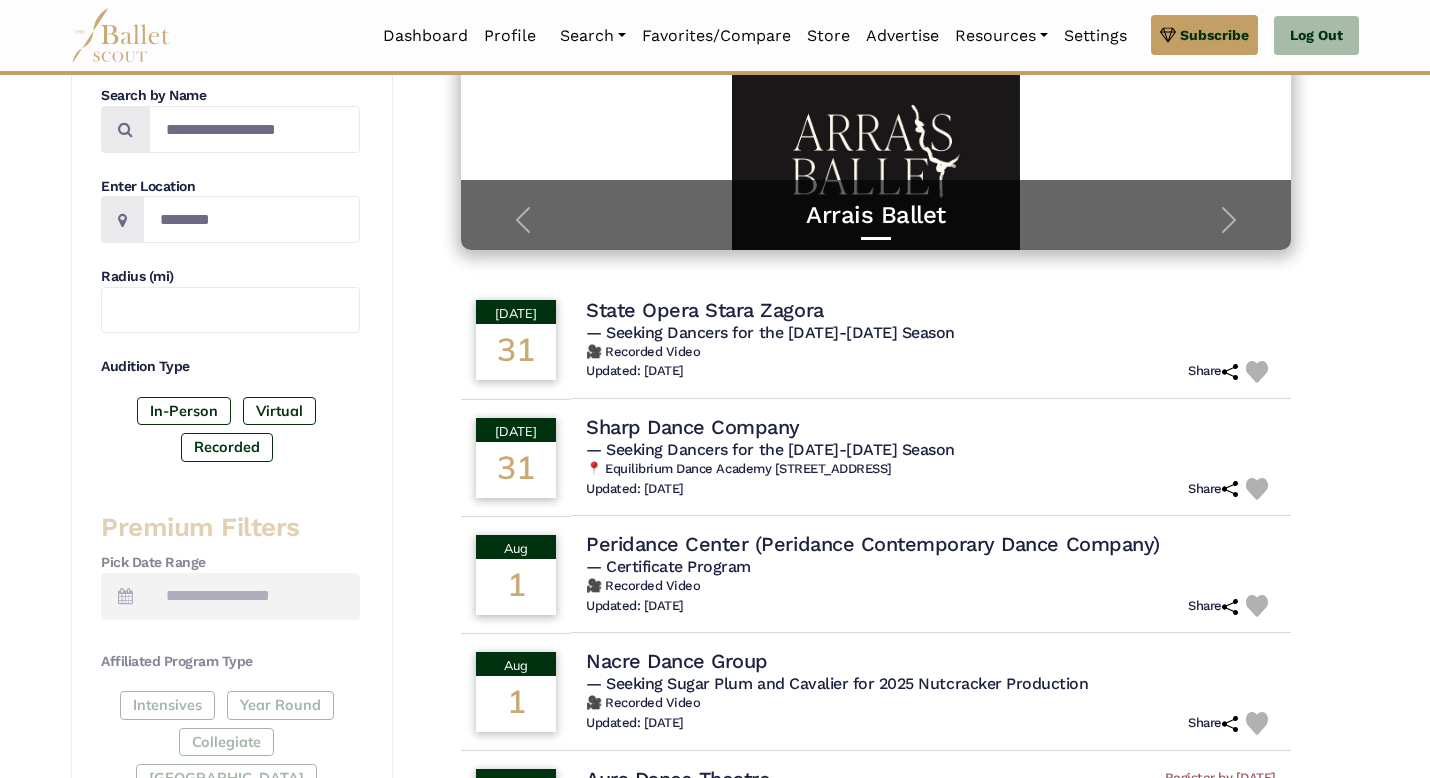 scroll, scrollTop: 399, scrollLeft: 0, axis: vertical 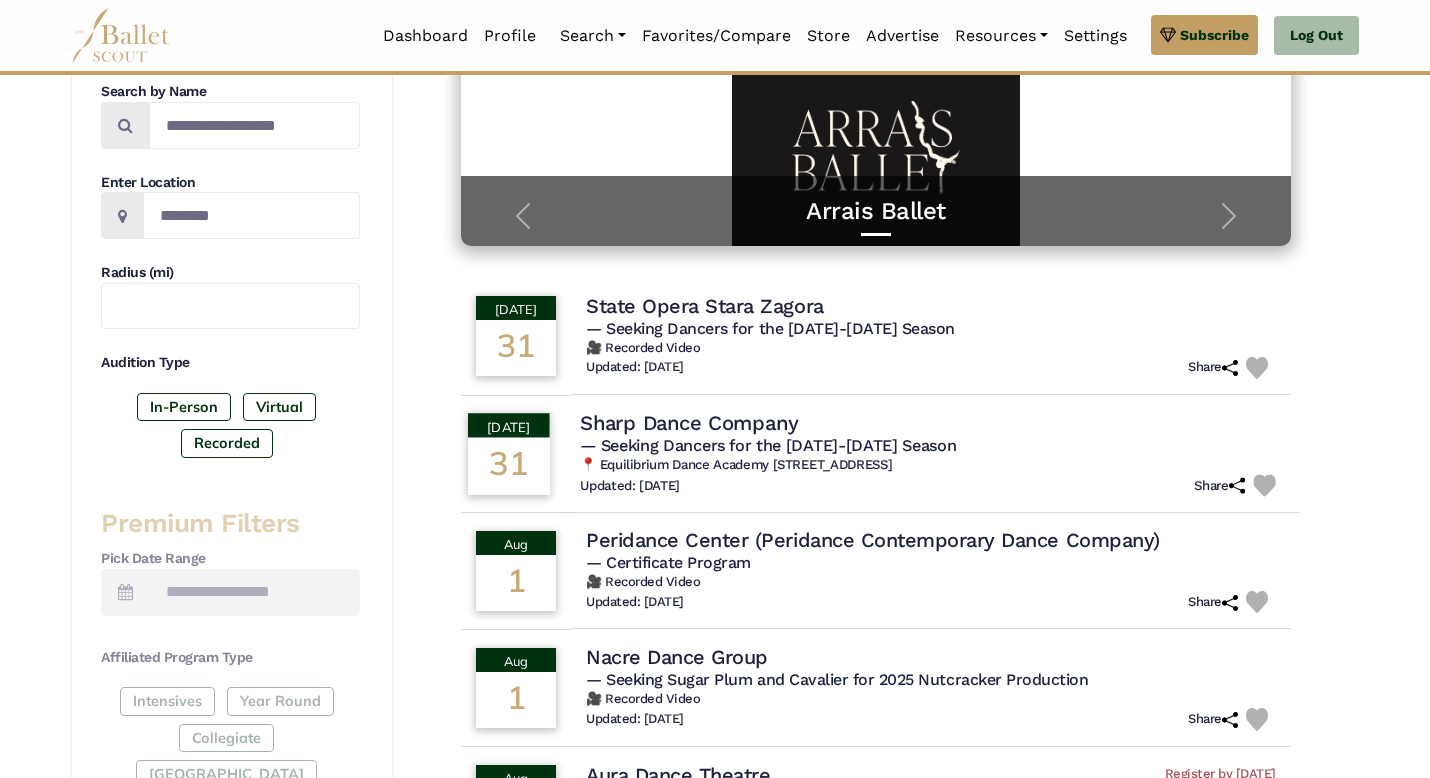 click on "Sharp Dance Company" at bounding box center [689, 422] 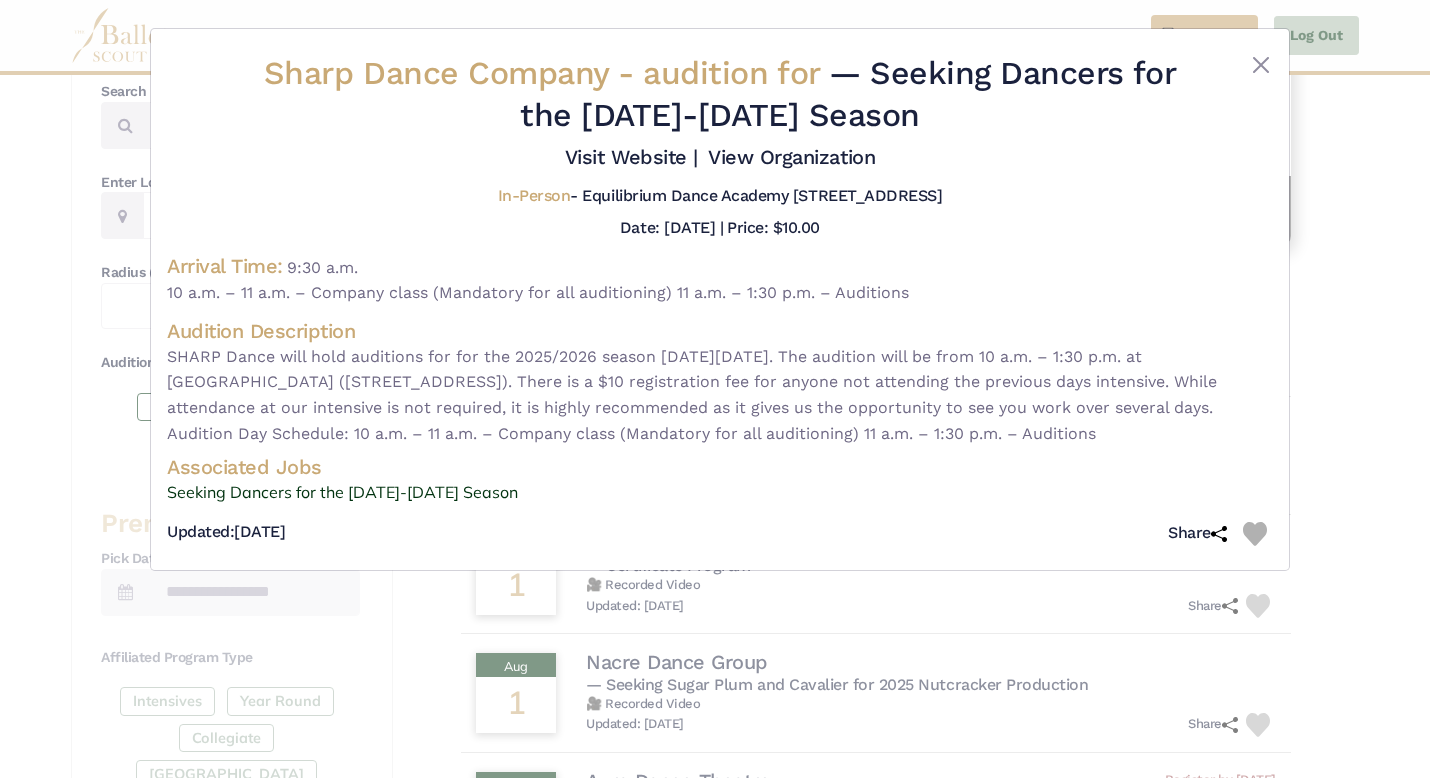 click on "Sharp Dance Company
-
audition for
— Seeking Dancers for the 2025-2026 Season" at bounding box center [720, 98] 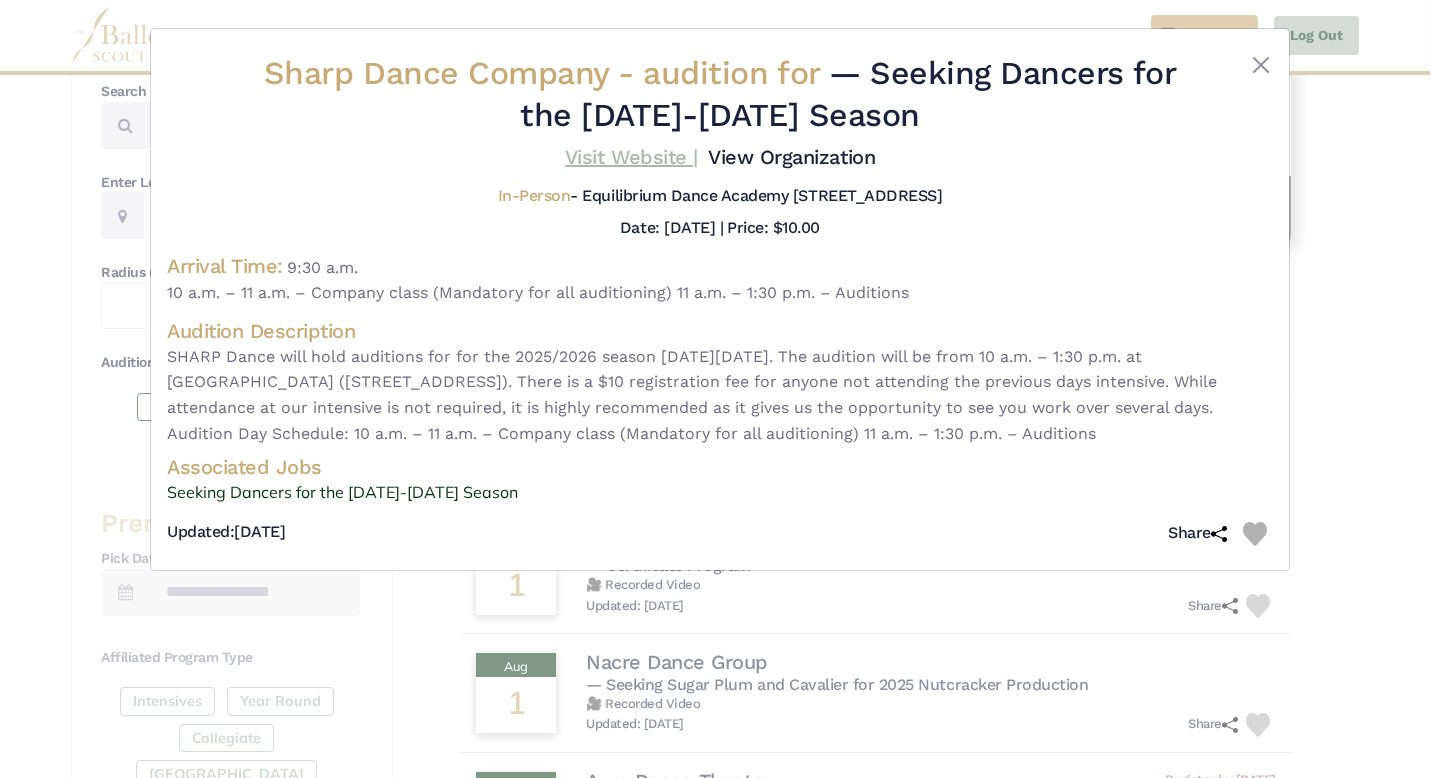 click on "Visit Website |" at bounding box center (631, 157) 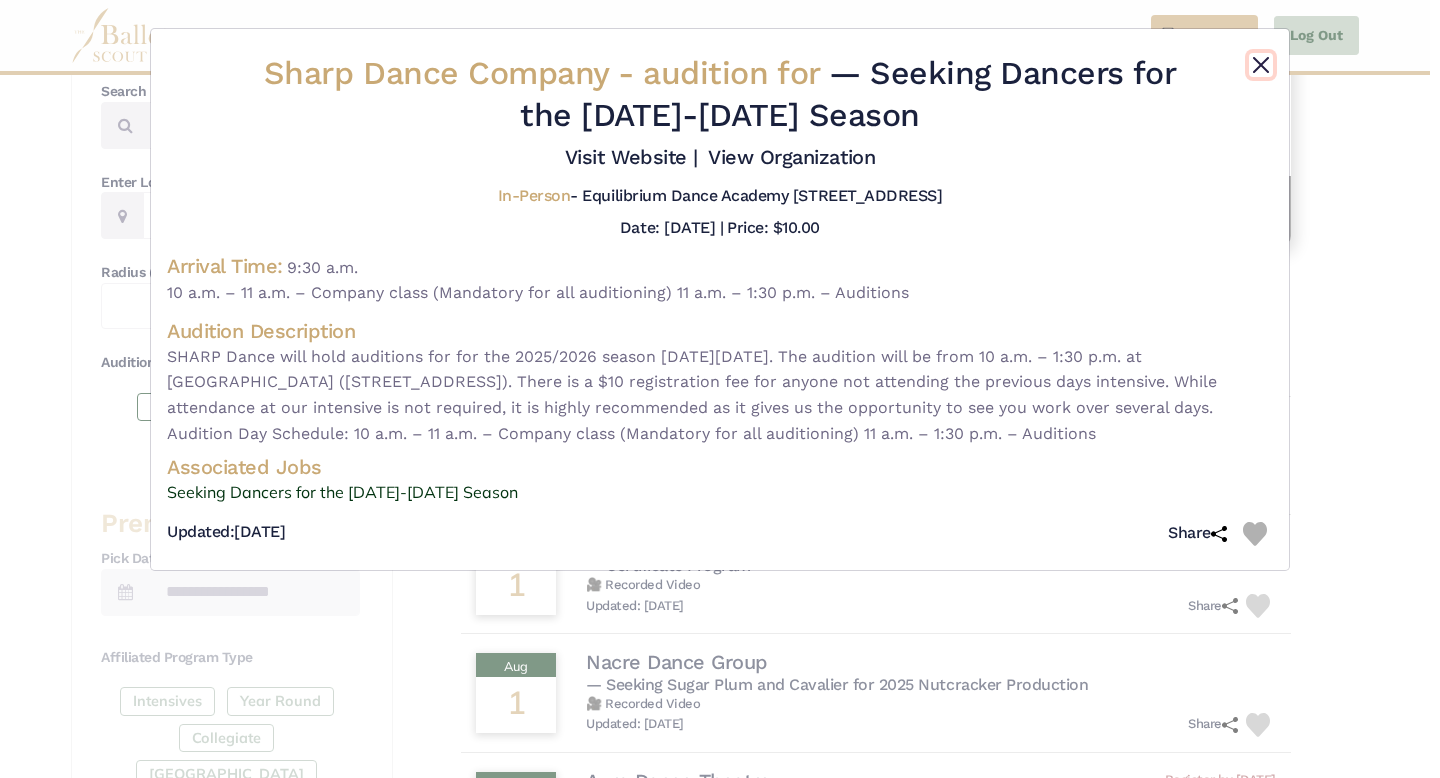 click at bounding box center (1261, 65) 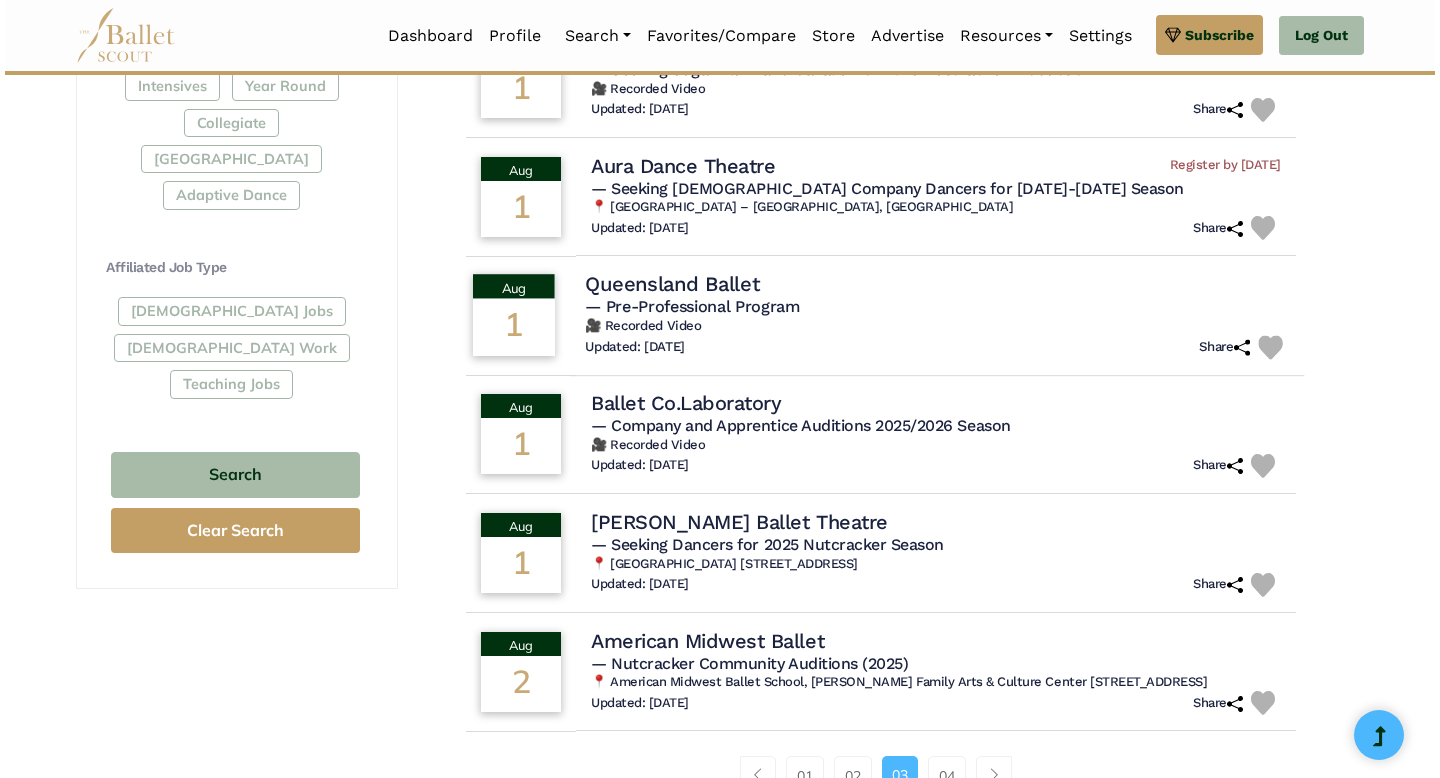 scroll, scrollTop: 1017, scrollLeft: 0, axis: vertical 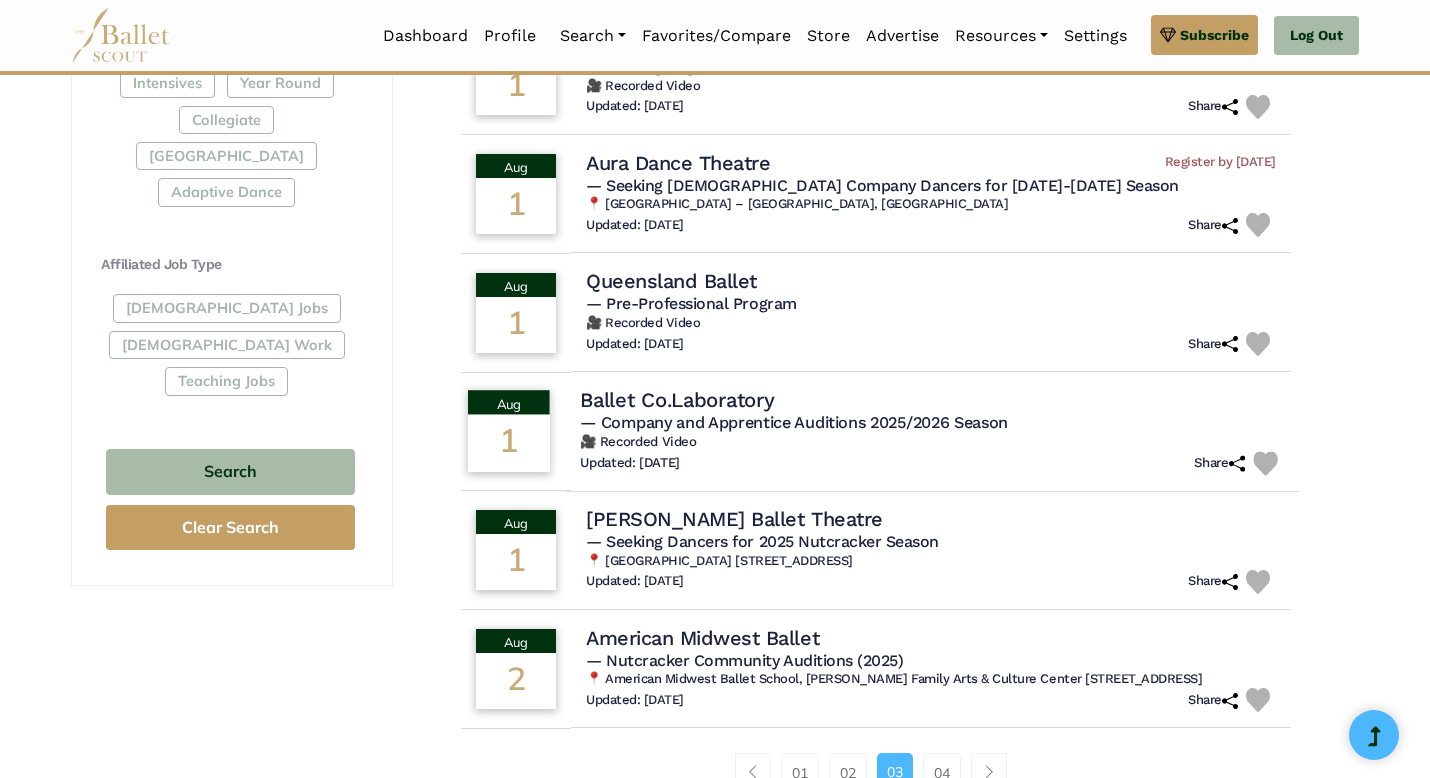 click on "Ballet Co.Laboratory" at bounding box center (677, 399) 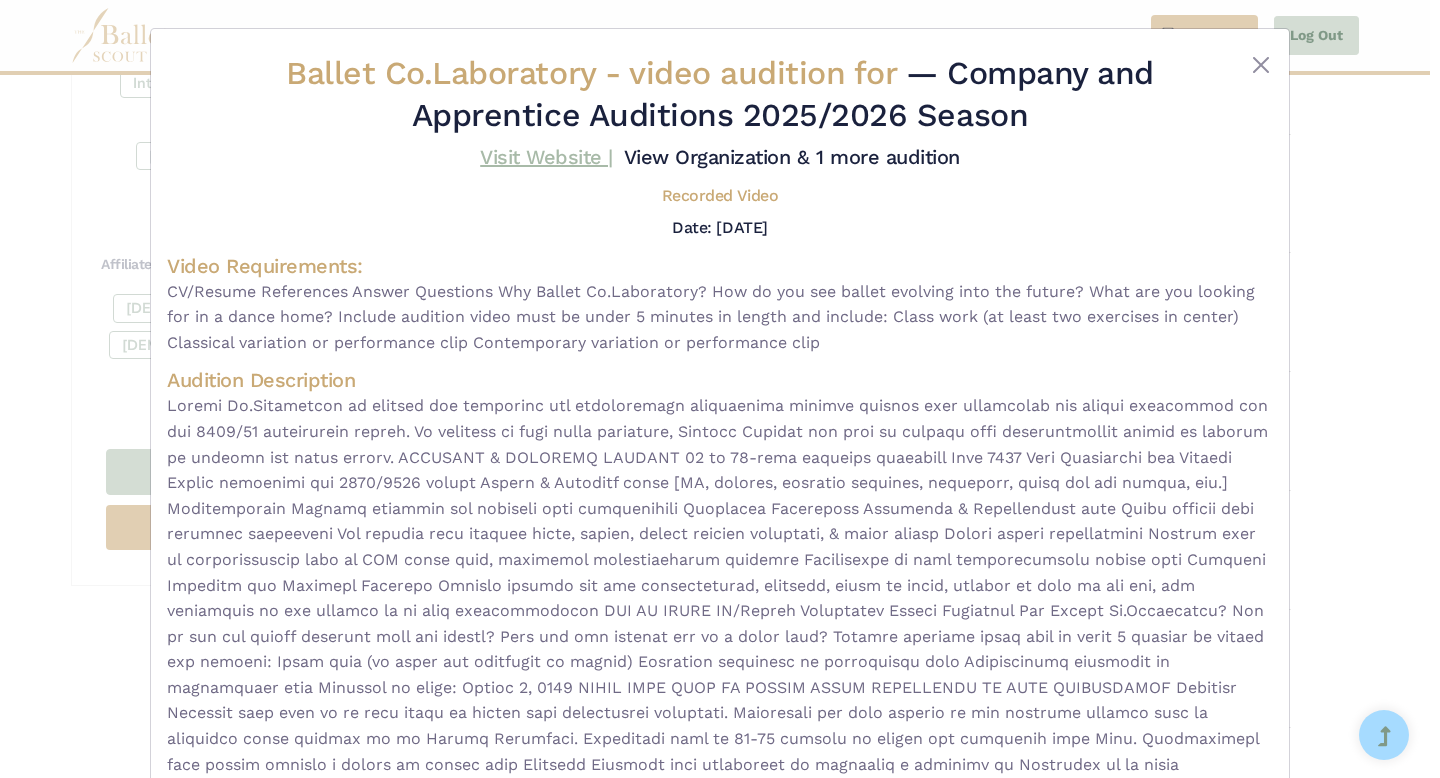click on "Visit Website |" at bounding box center (546, 157) 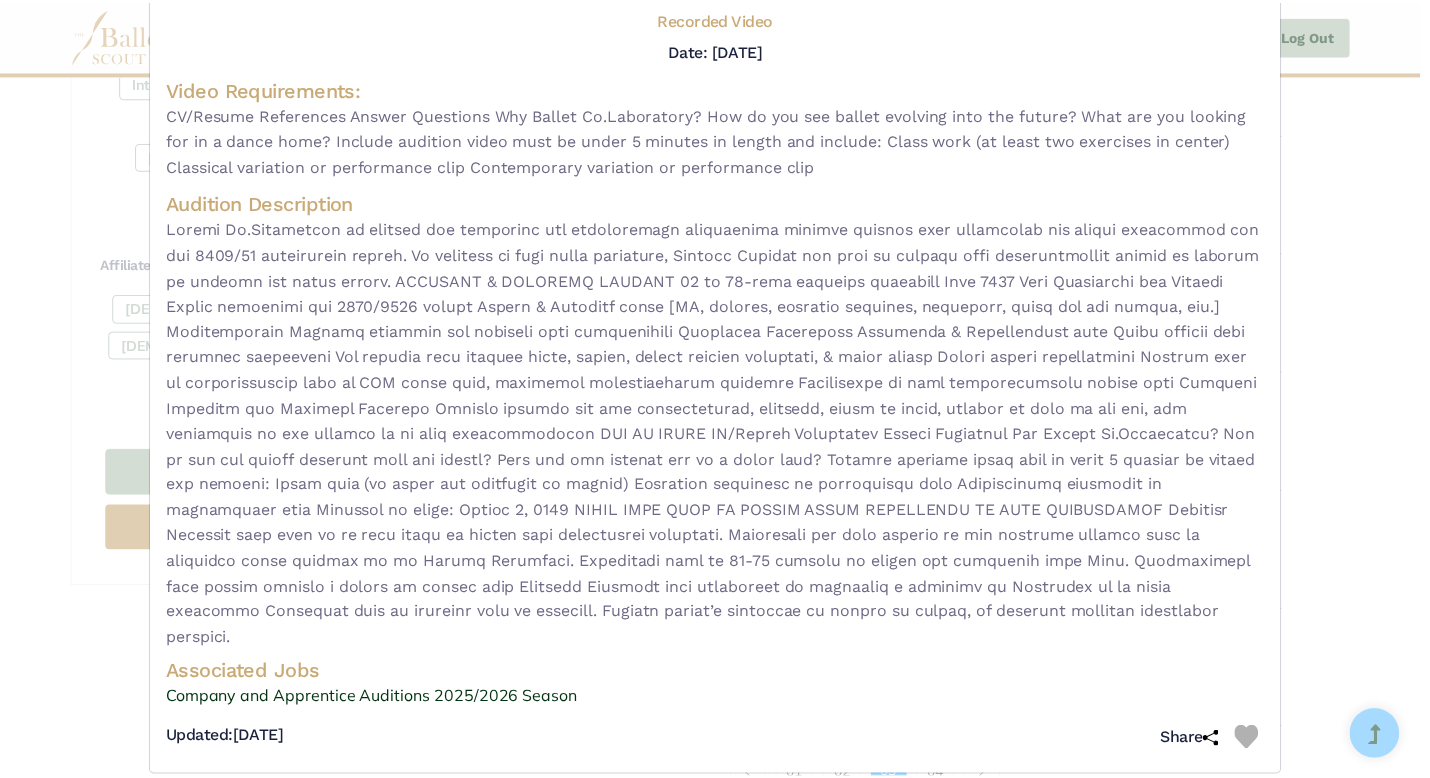 scroll, scrollTop: 0, scrollLeft: 0, axis: both 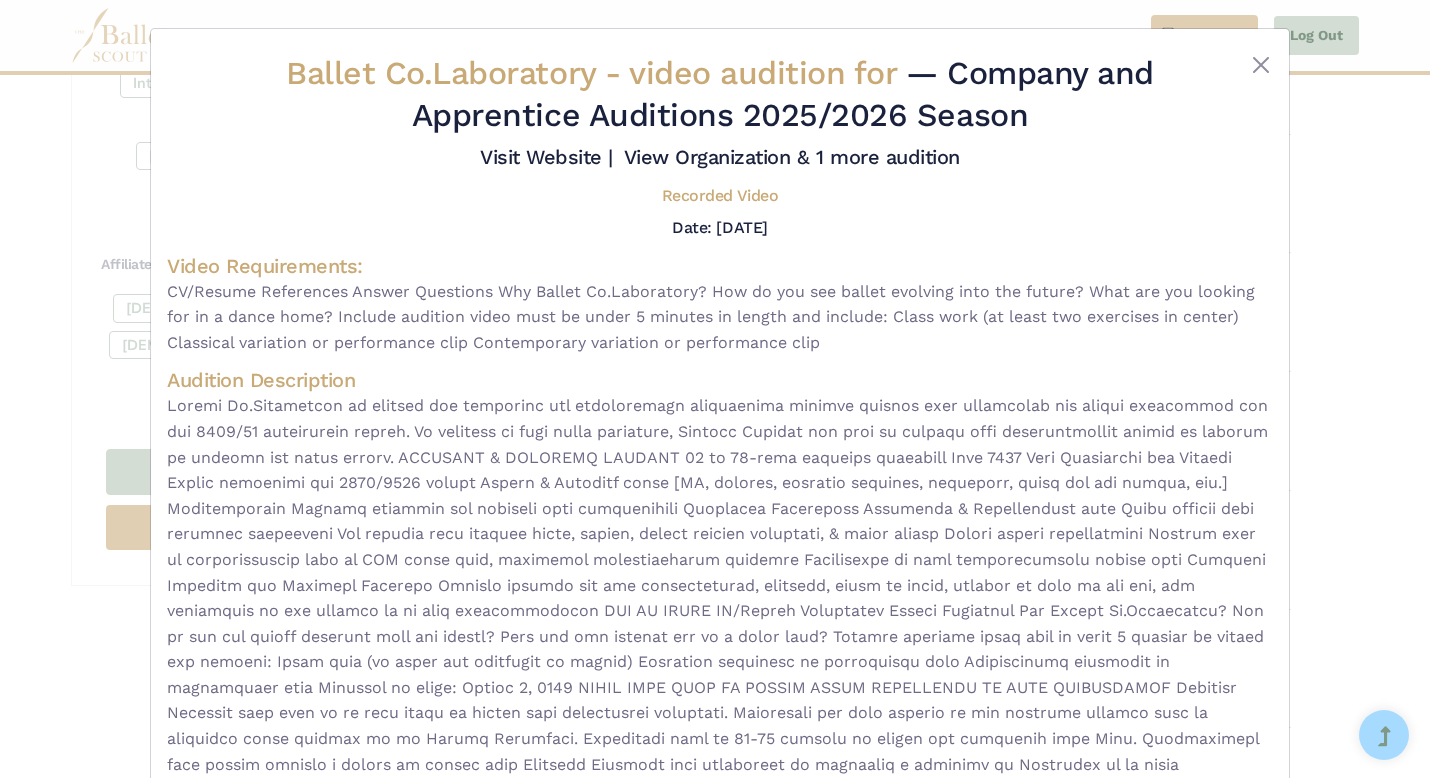 click on "Ballet Co.Laboratory
-
video audition for
— Company and Apprentice Auditions 2025/2026 Season
Visit Website |" at bounding box center (720, 490) 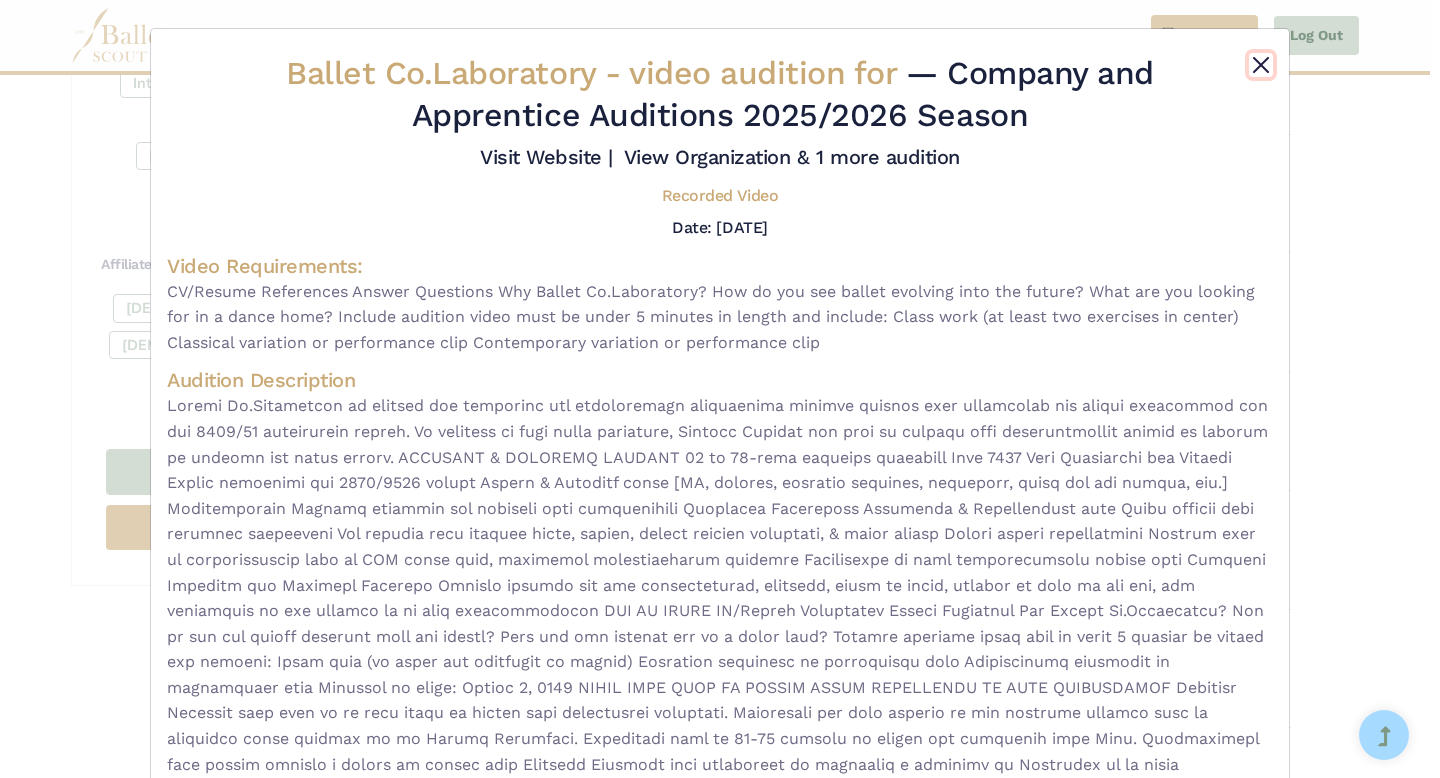 click at bounding box center [1261, 65] 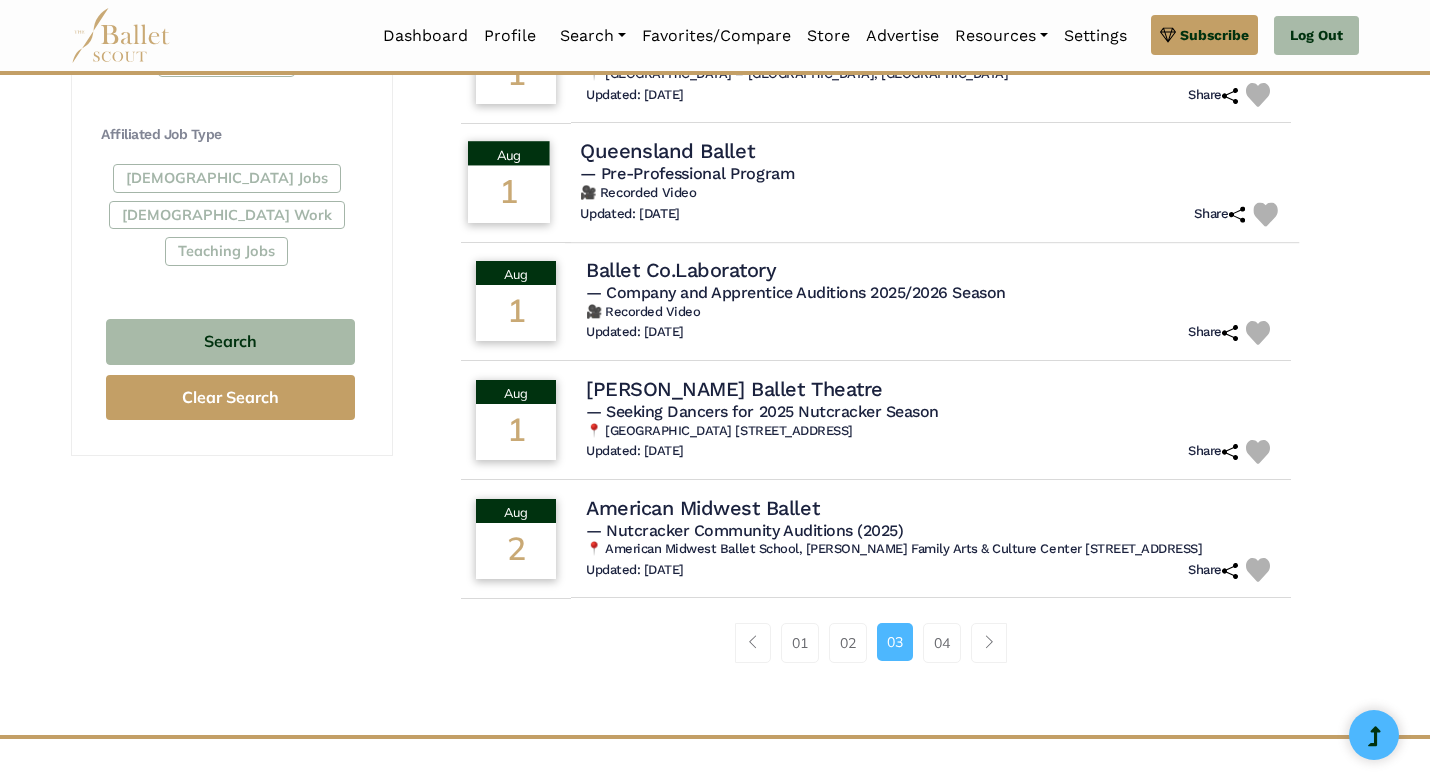 scroll, scrollTop: 1183, scrollLeft: 0, axis: vertical 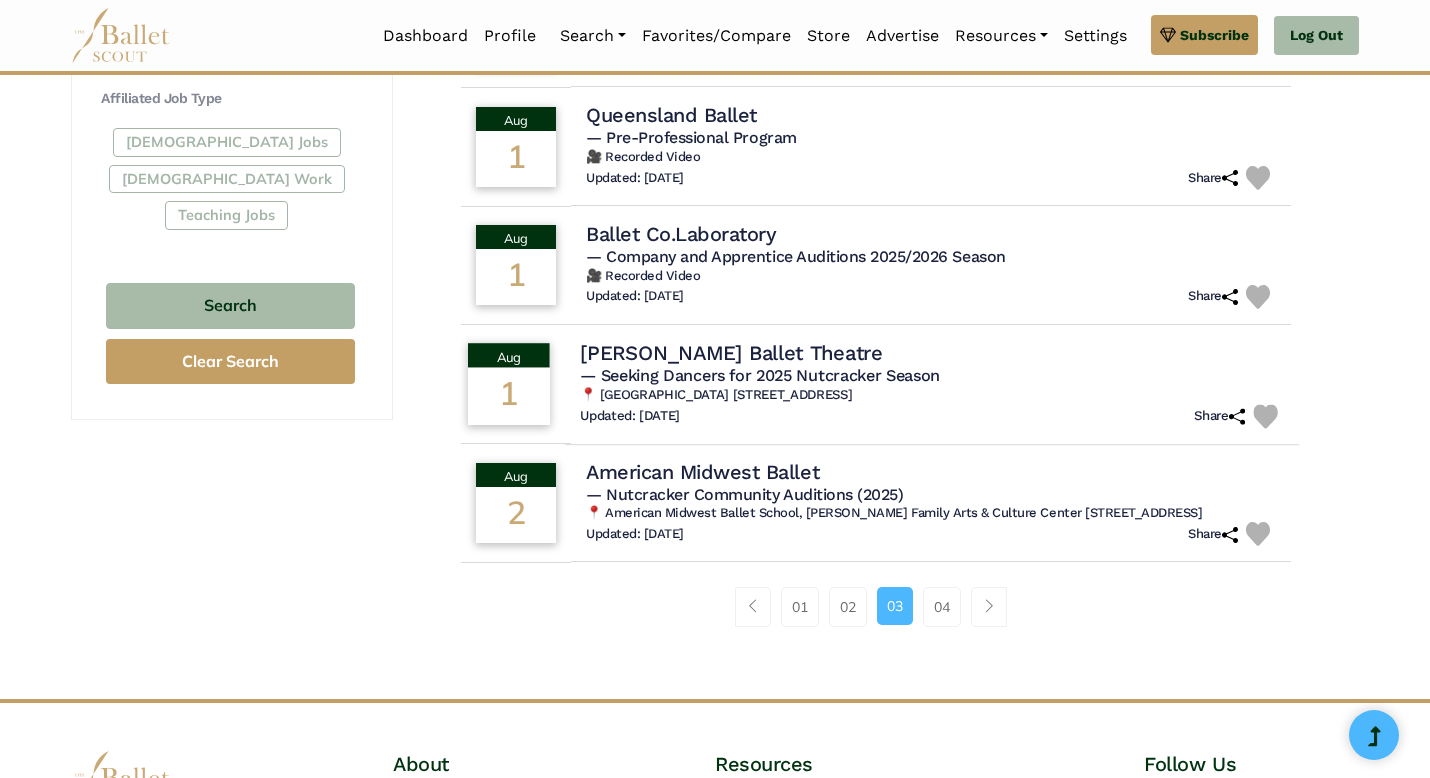 click on "[PERSON_NAME] Ballet Theatre" at bounding box center [731, 352] 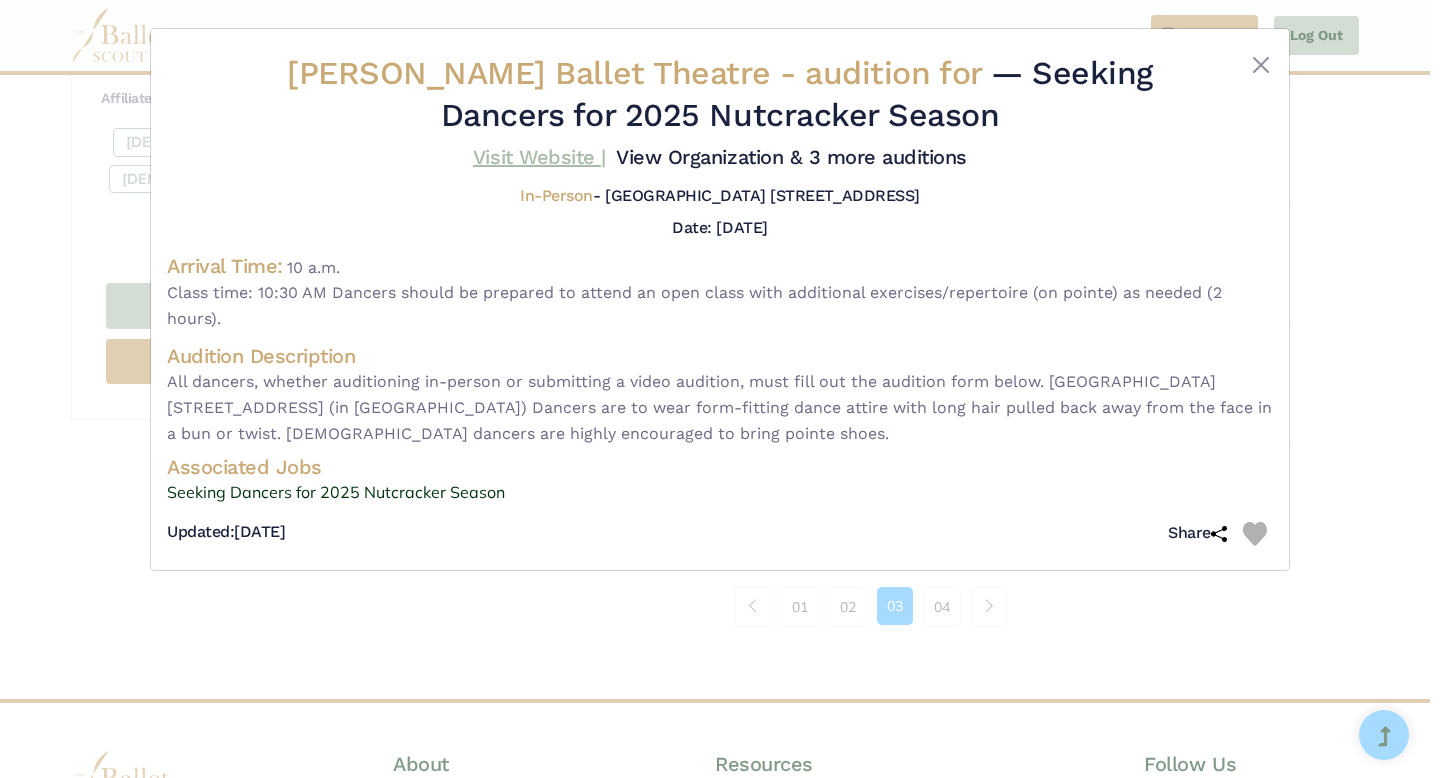 click on "Visit Website |" at bounding box center (539, 157) 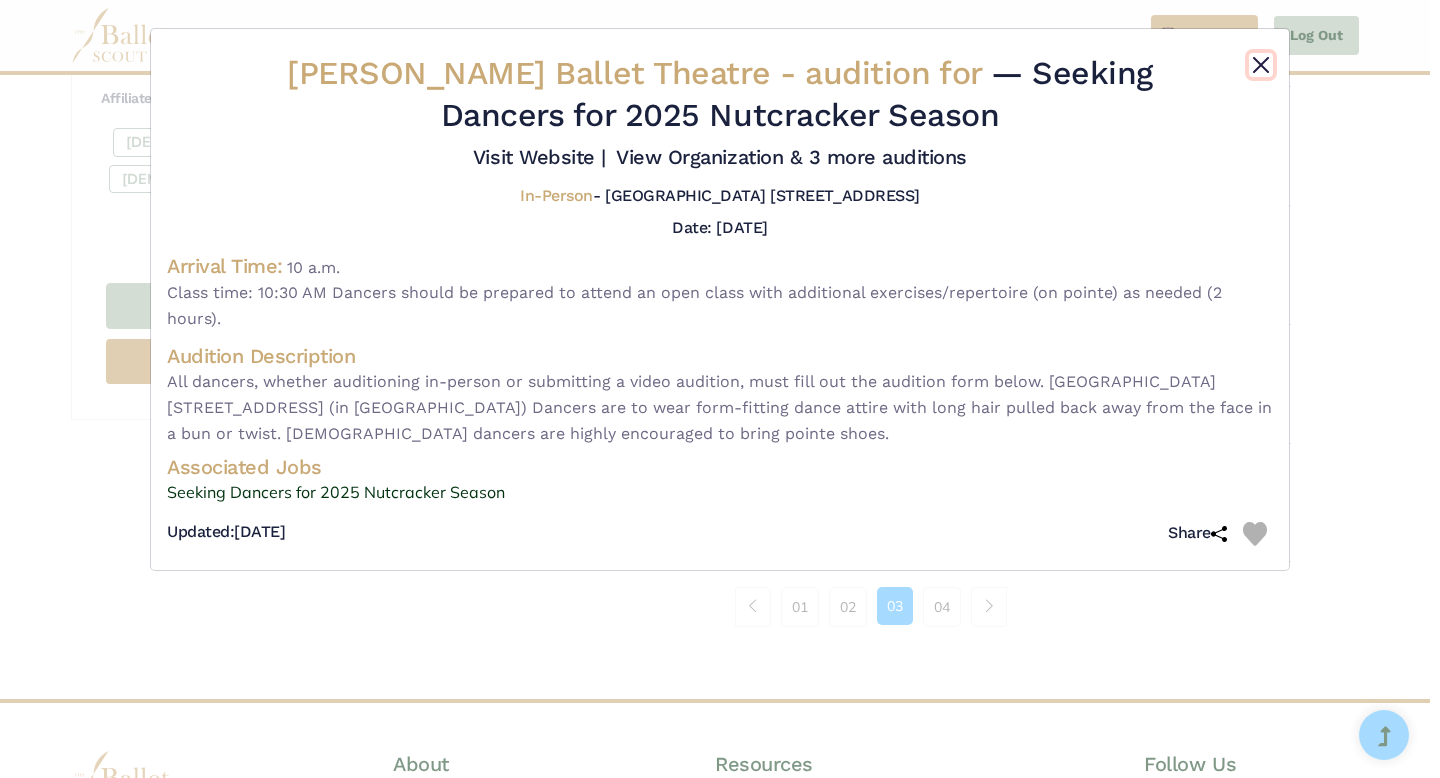 click at bounding box center [1261, 65] 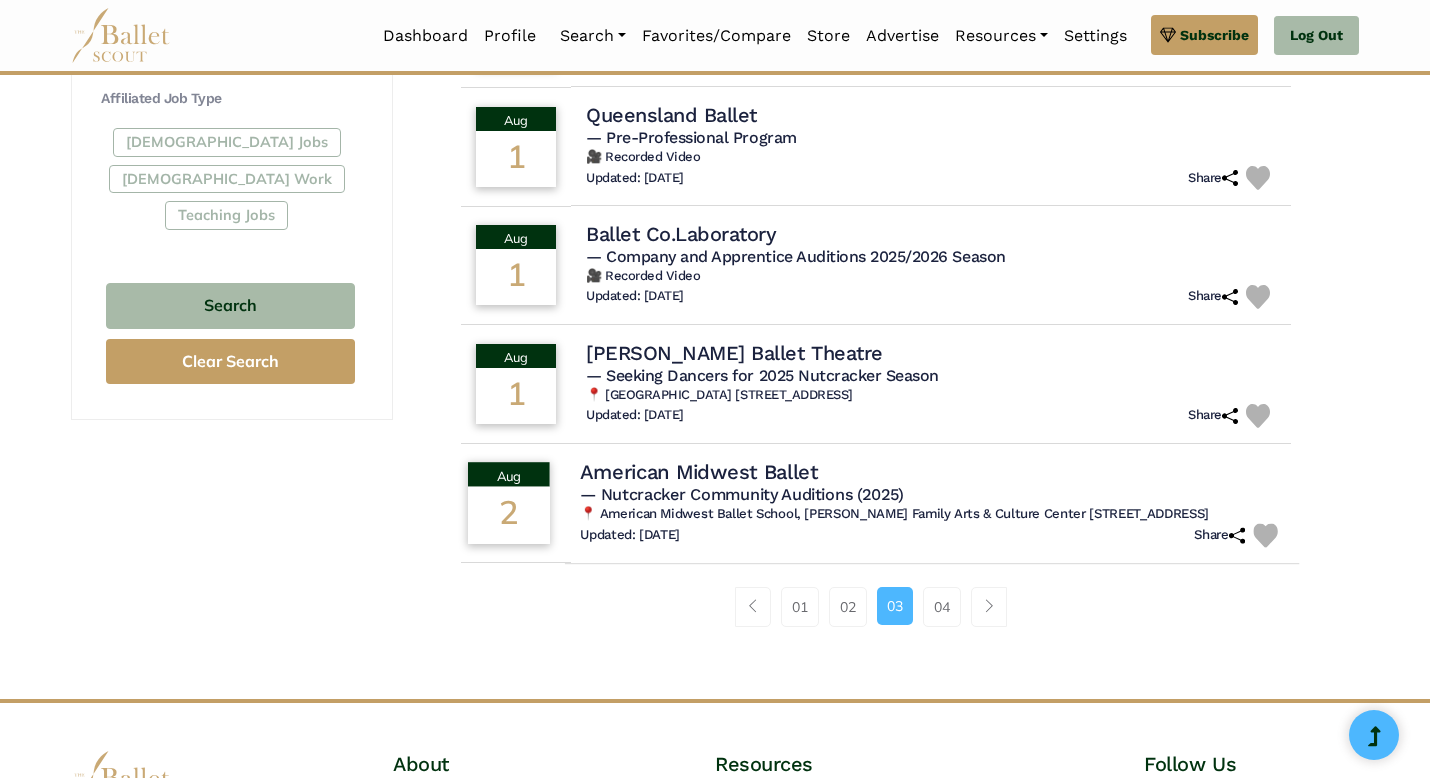 click on "American Midwest Ballet" at bounding box center [699, 471] 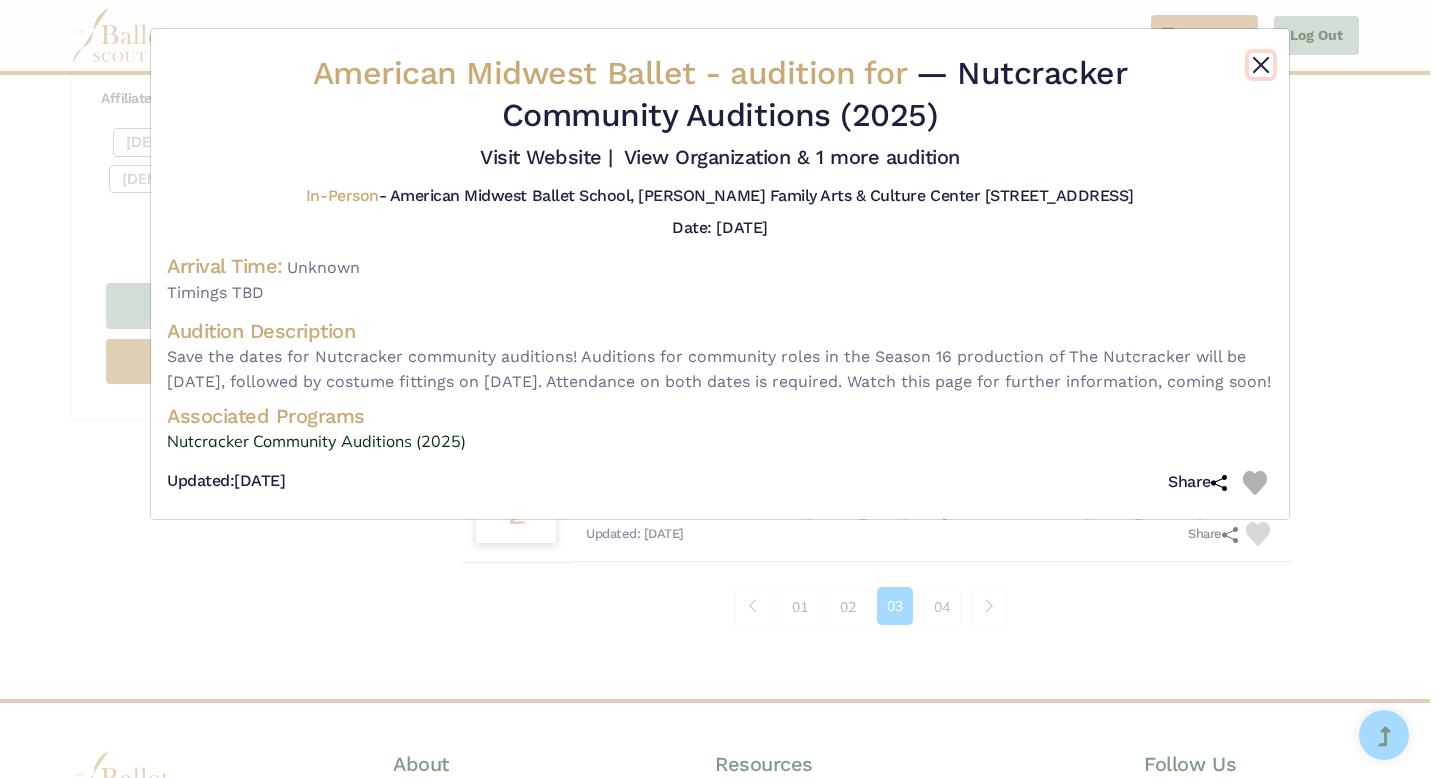 click at bounding box center [1261, 65] 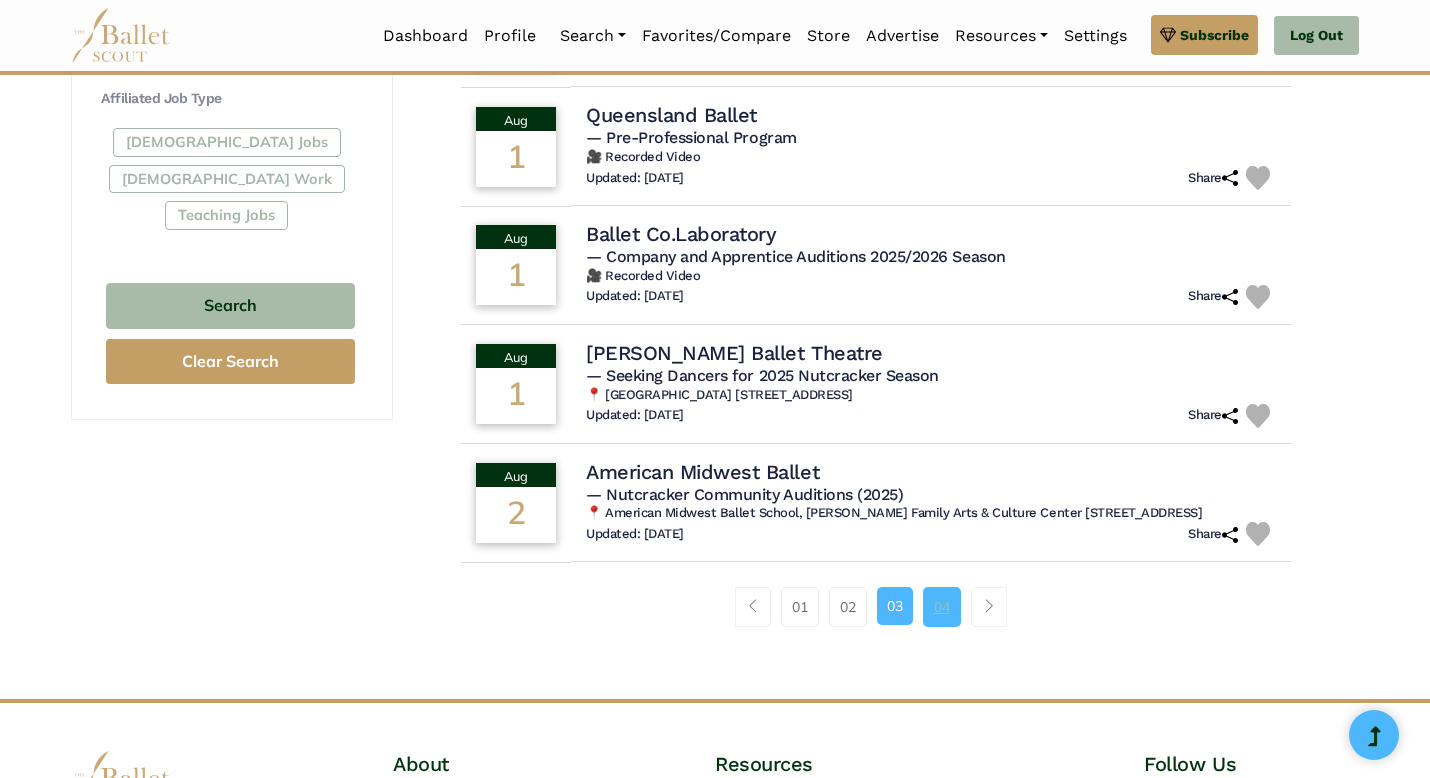 click on "04" at bounding box center [942, 607] 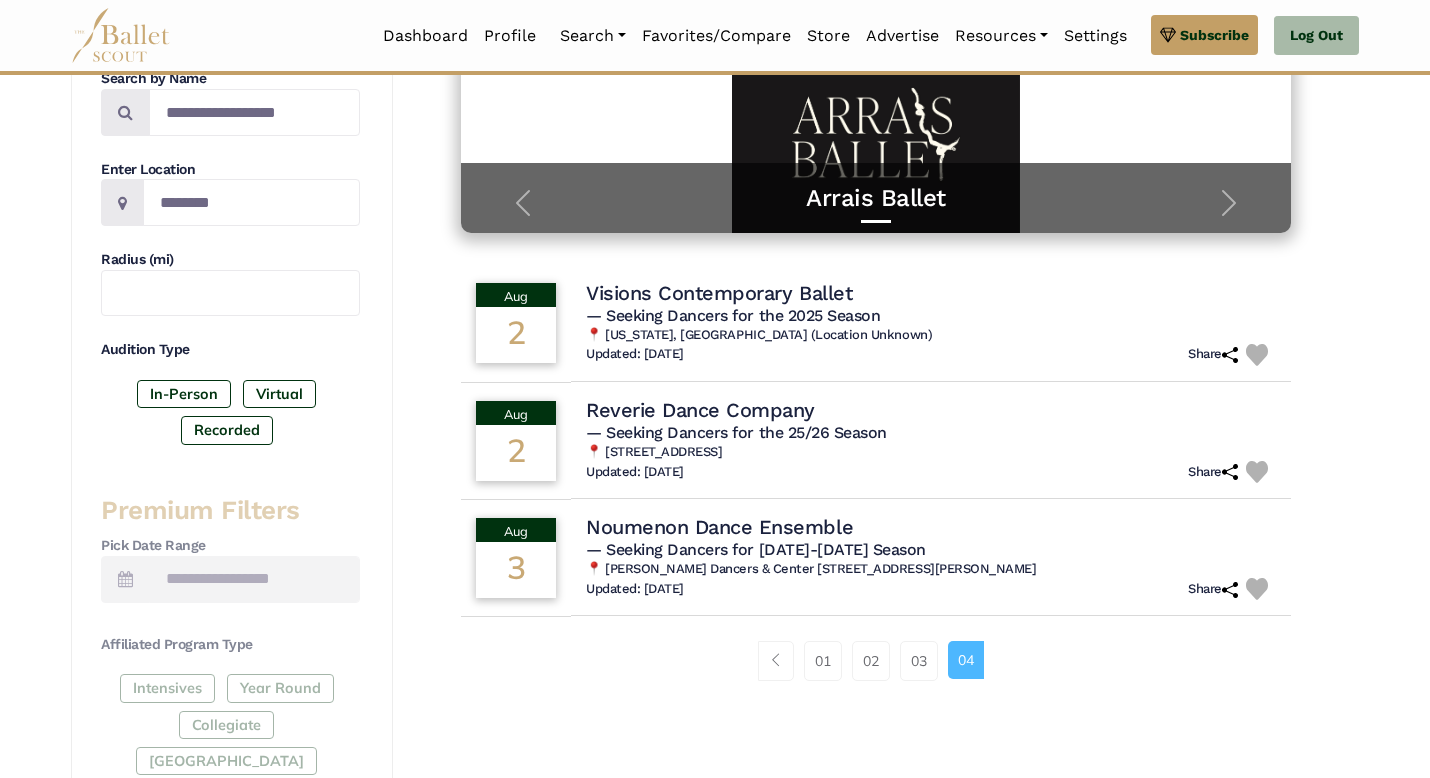 scroll, scrollTop: 427, scrollLeft: 0, axis: vertical 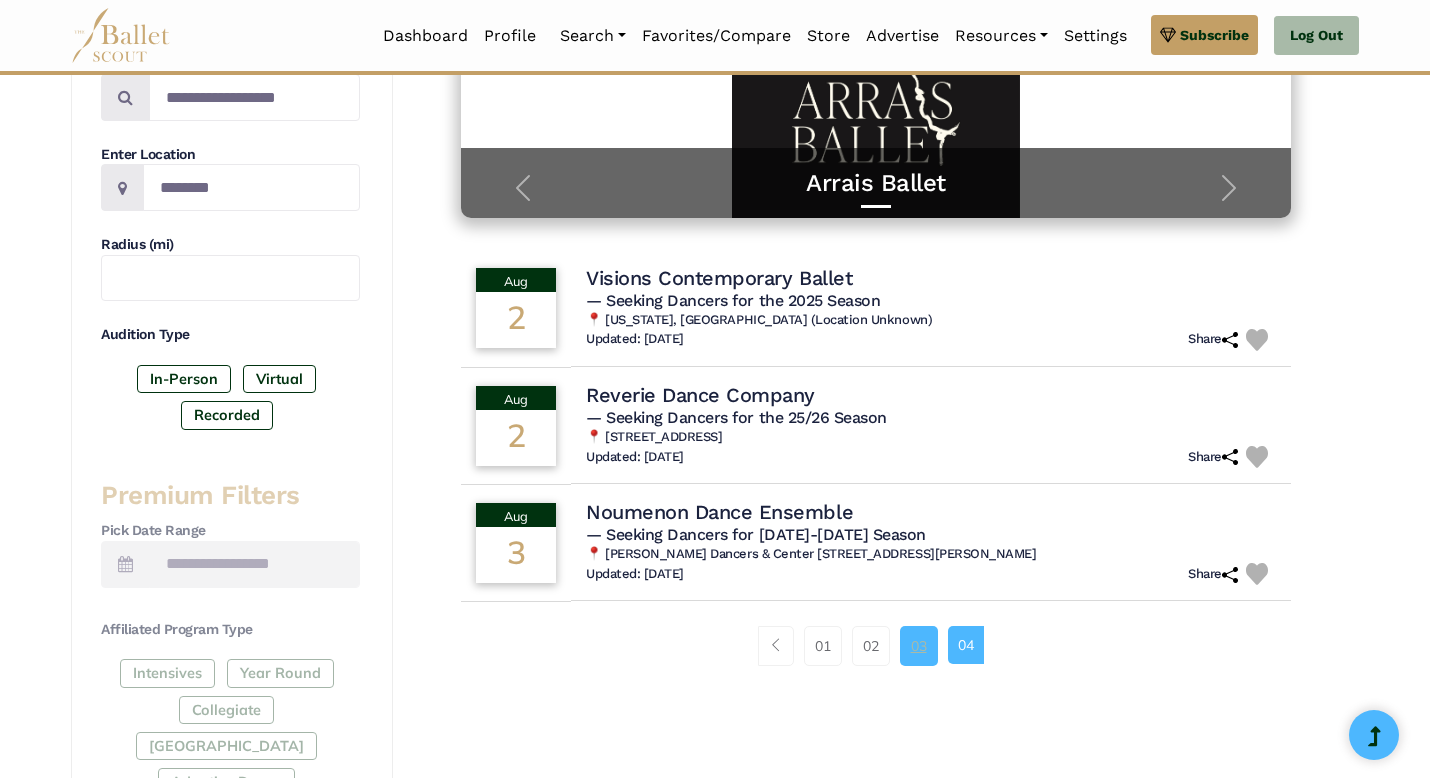 click on "03" at bounding box center (919, 646) 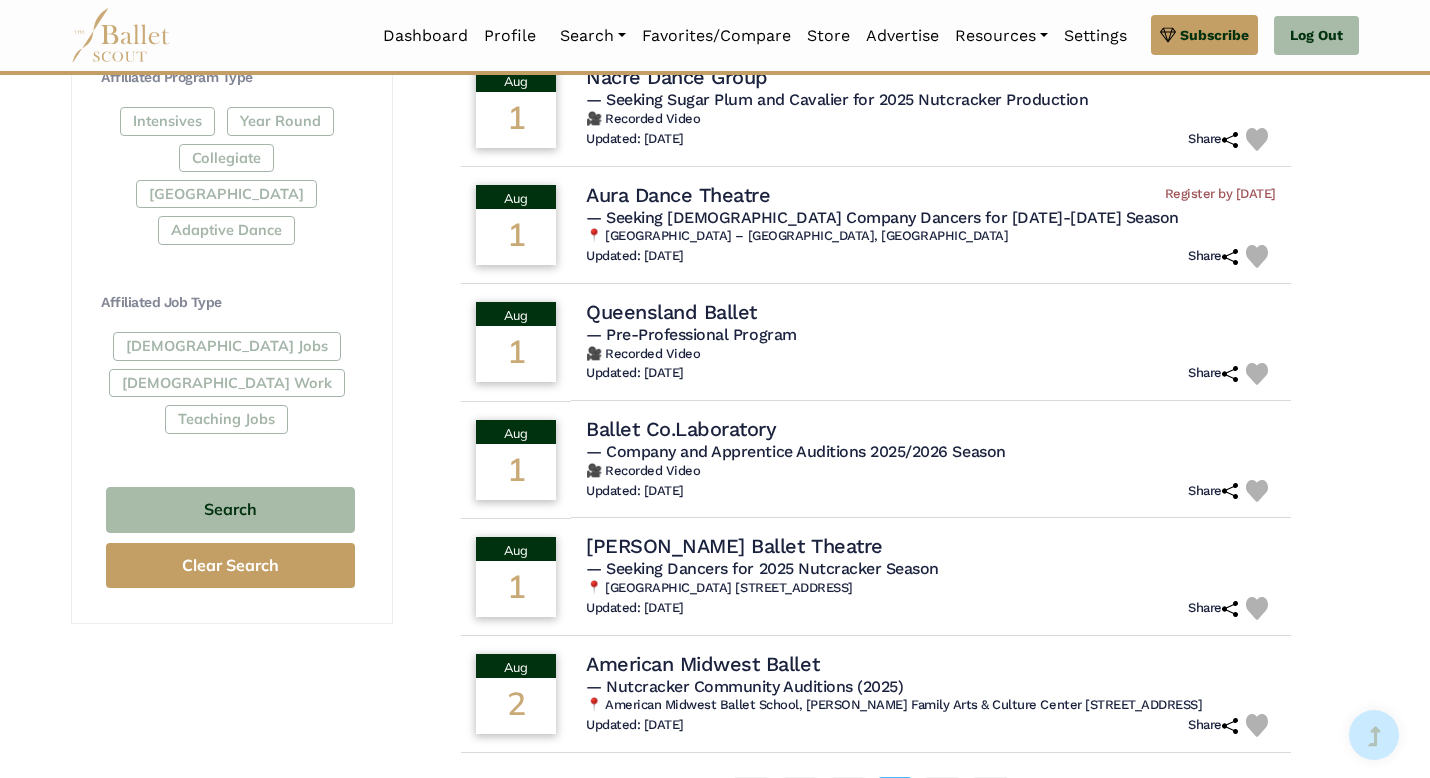 scroll, scrollTop: 1376, scrollLeft: 0, axis: vertical 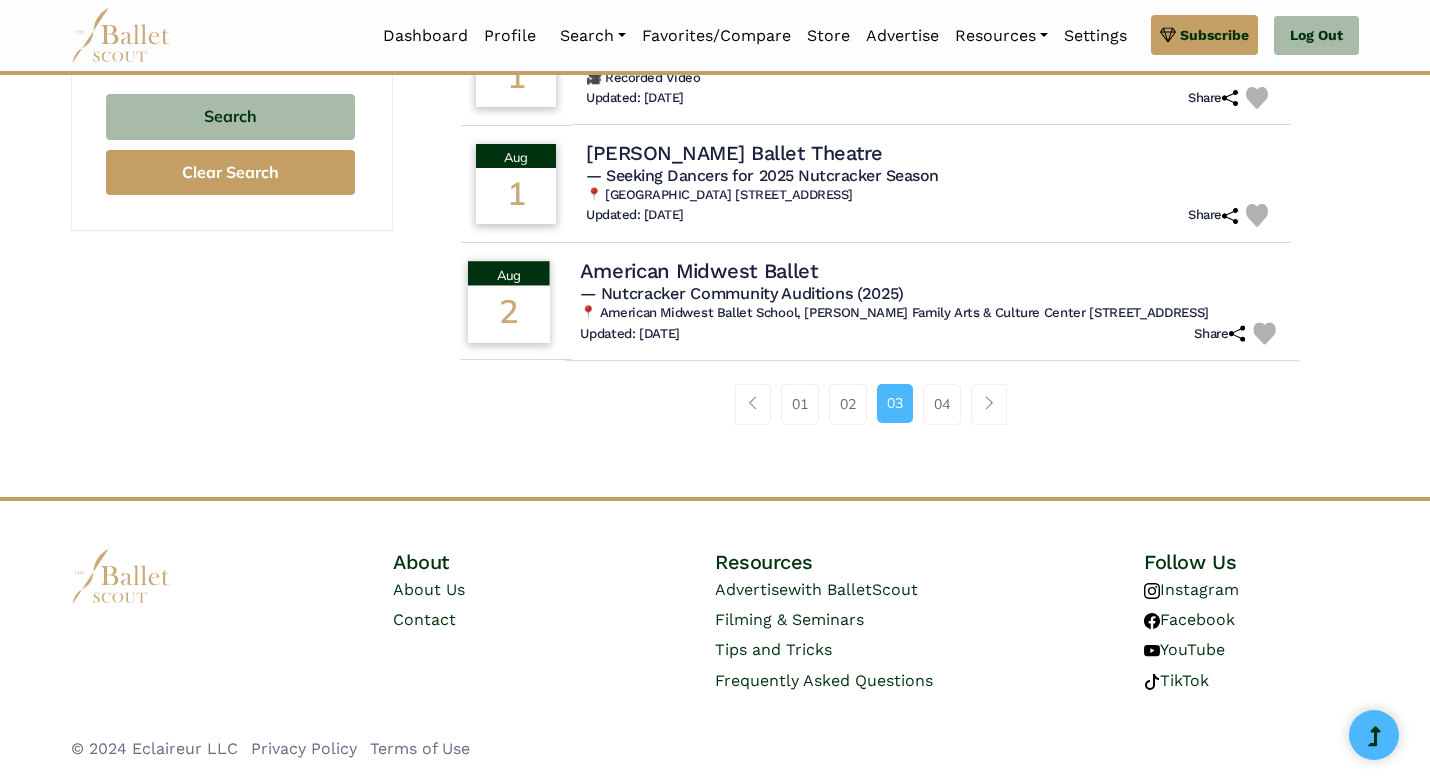 click on "American Midwest Ballet" at bounding box center (699, 270) 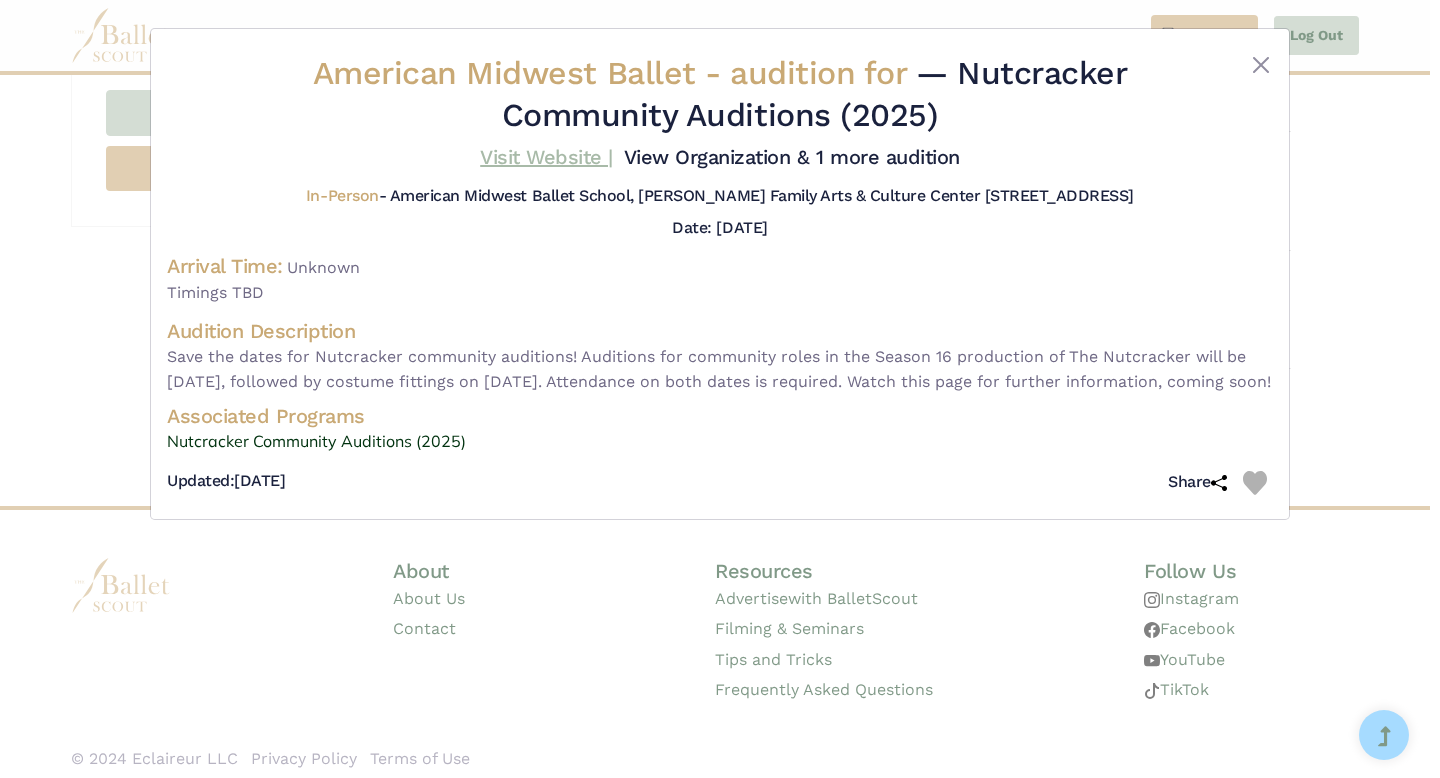 click on "Visit Website |" at bounding box center [546, 157] 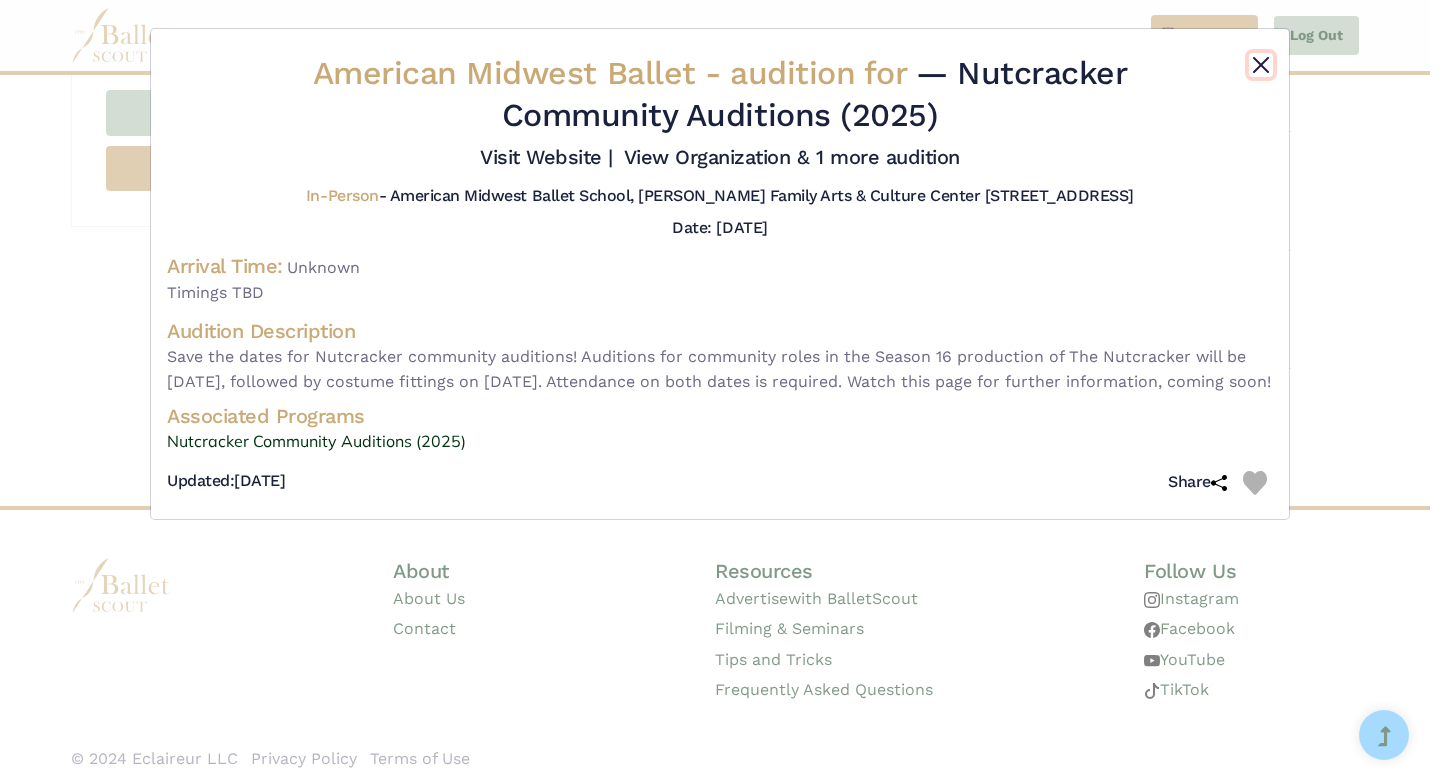 click at bounding box center [1261, 65] 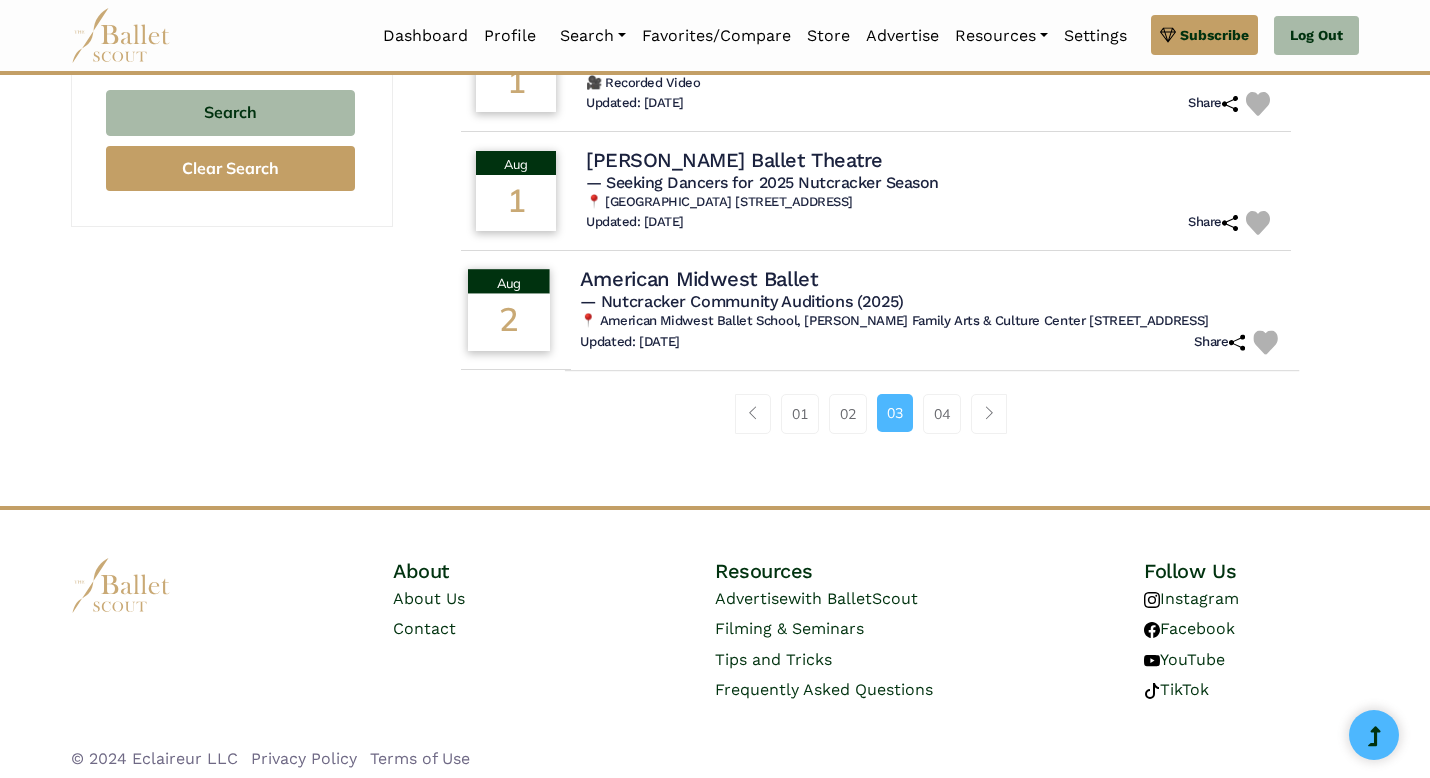 scroll, scrollTop: 0, scrollLeft: 0, axis: both 